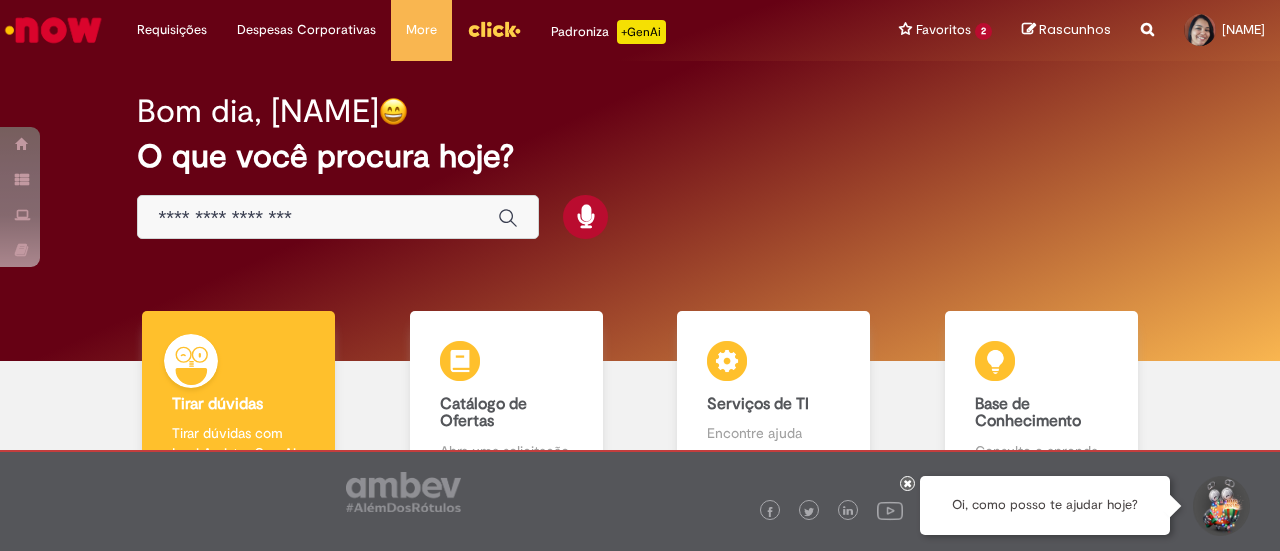 scroll, scrollTop: 0, scrollLeft: 0, axis: both 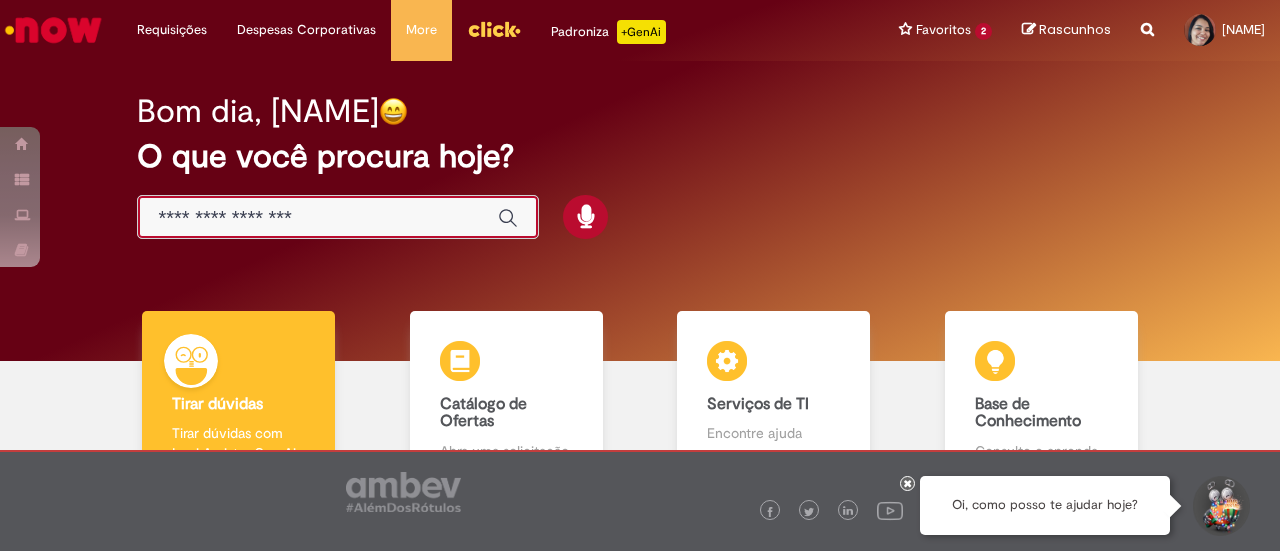 click at bounding box center [318, 218] 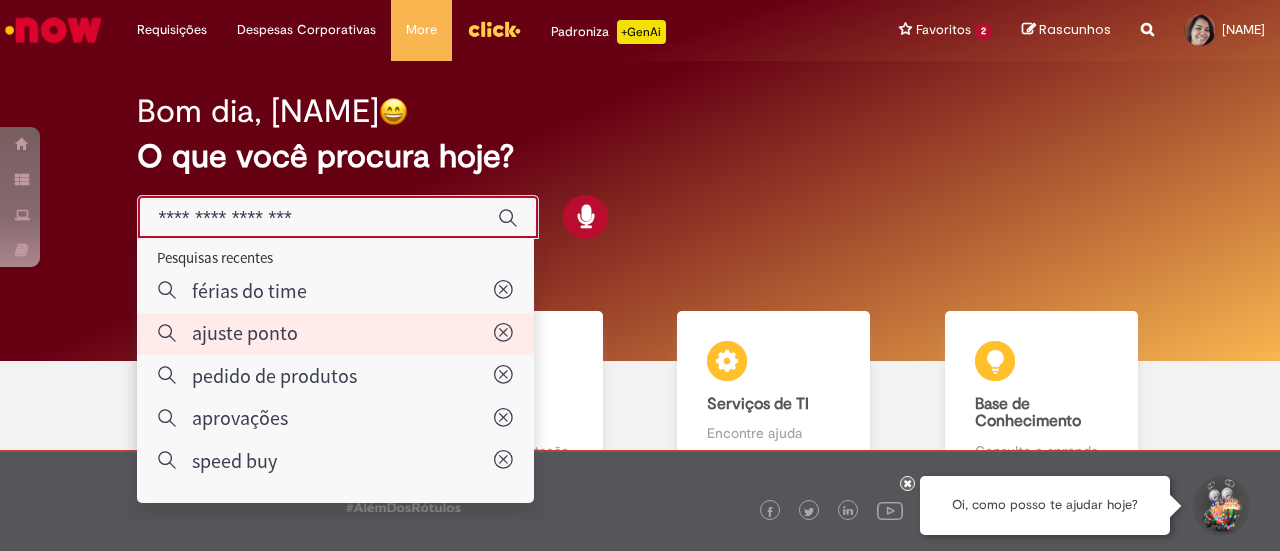 type on "**********" 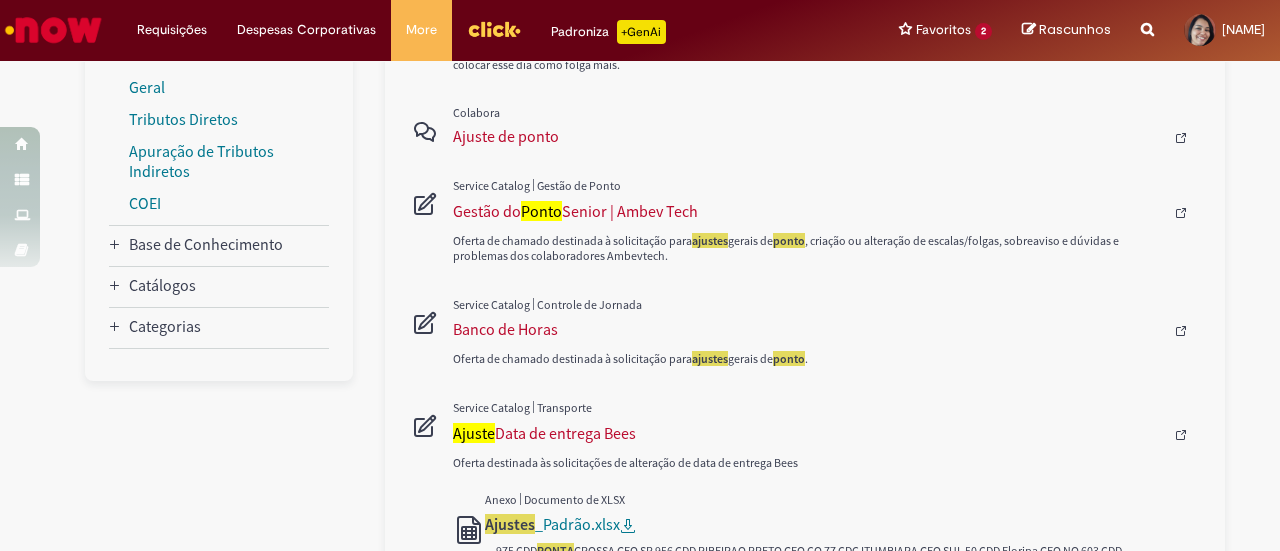 scroll, scrollTop: 400, scrollLeft: 0, axis: vertical 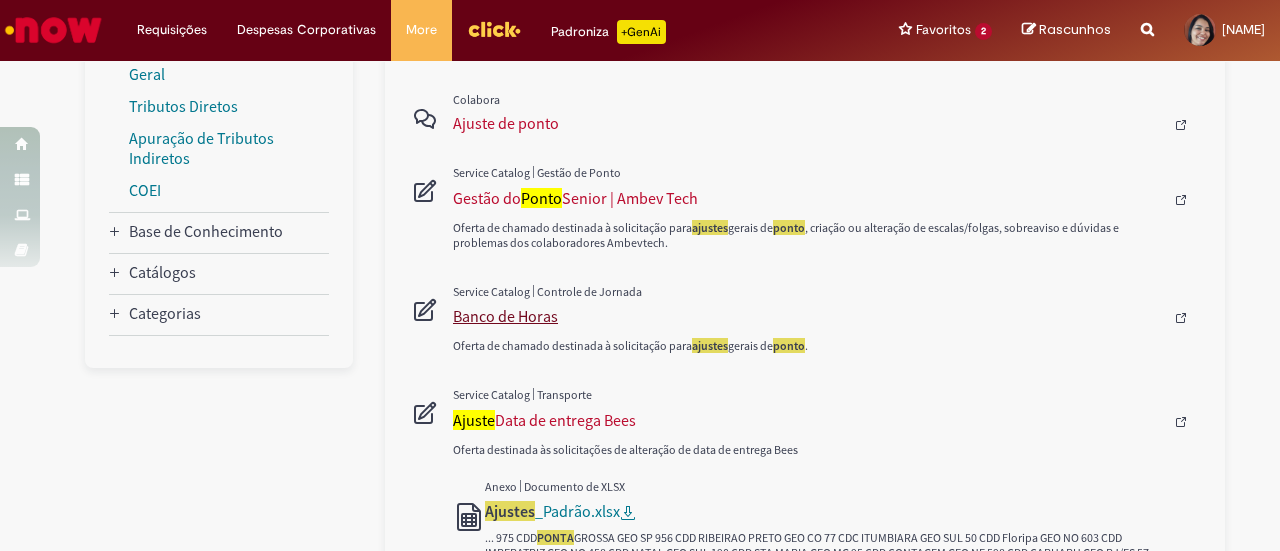 click on "Banco de Horas" at bounding box center (808, 316) 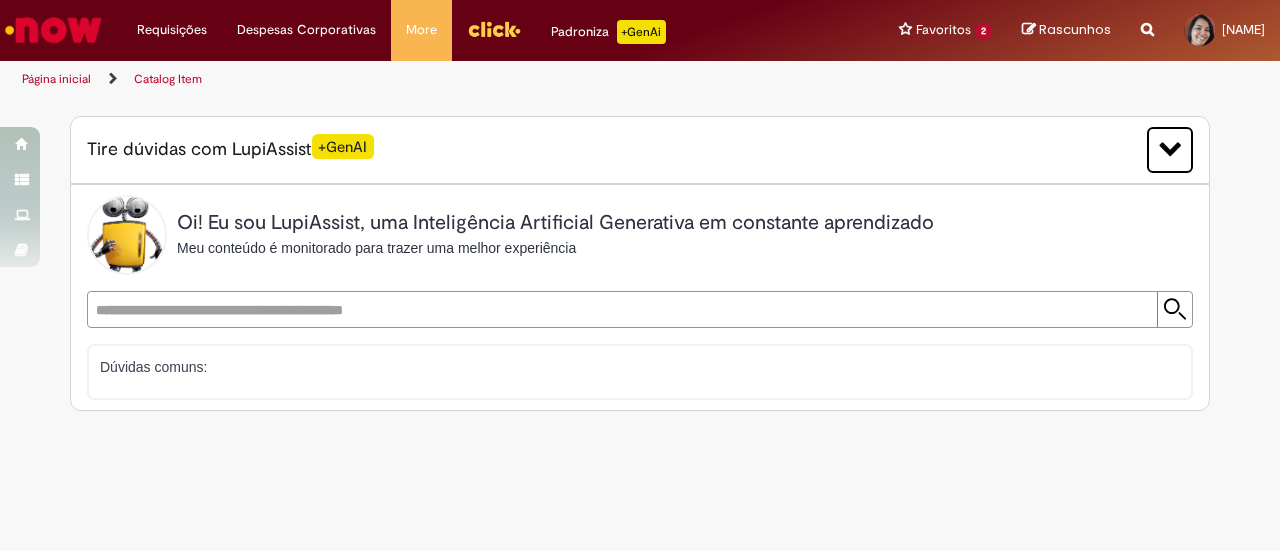 scroll, scrollTop: 0, scrollLeft: 0, axis: both 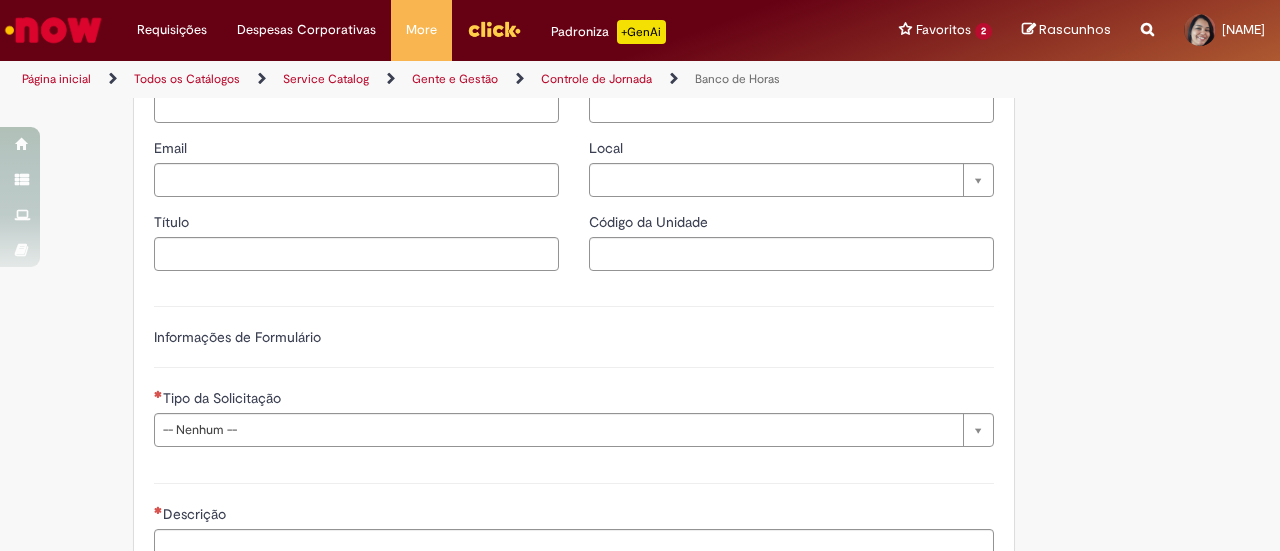 type on "********" 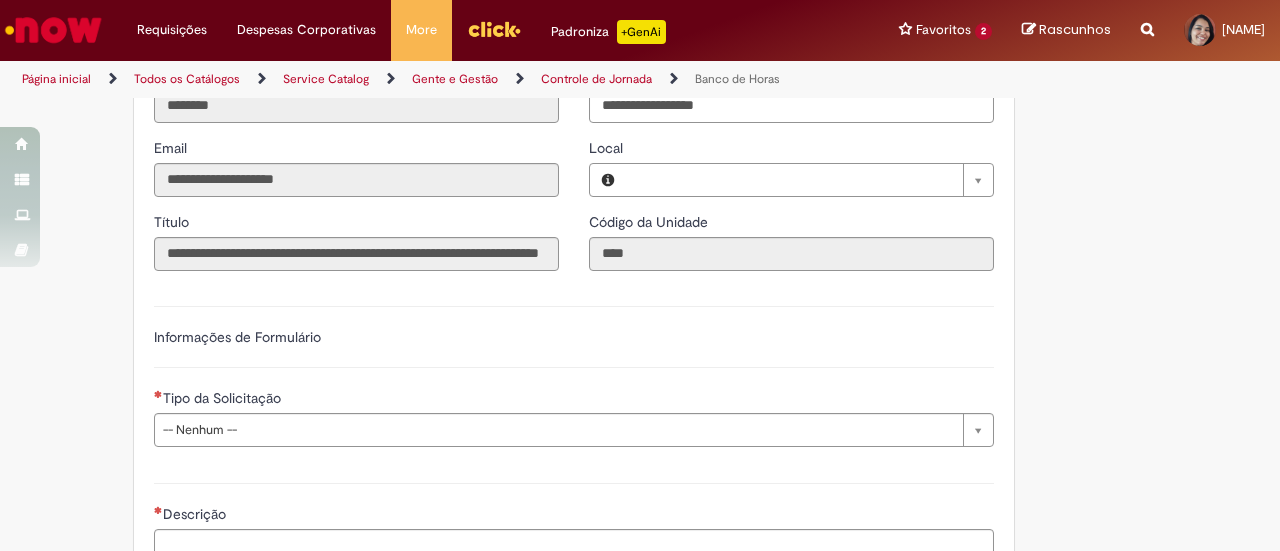 type on "**********" 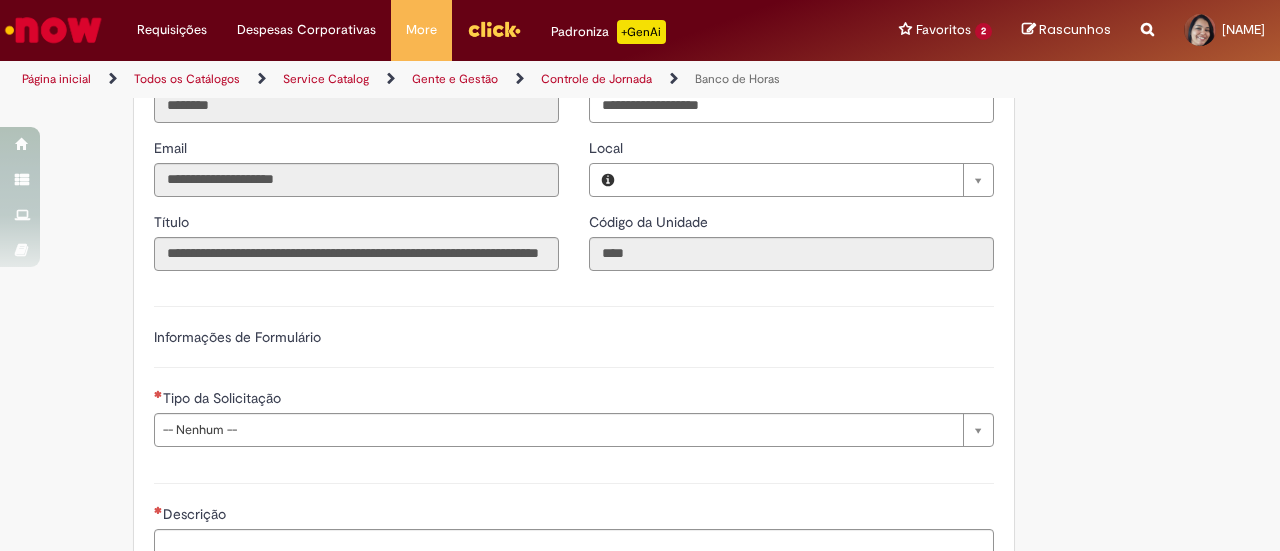 type on "**********" 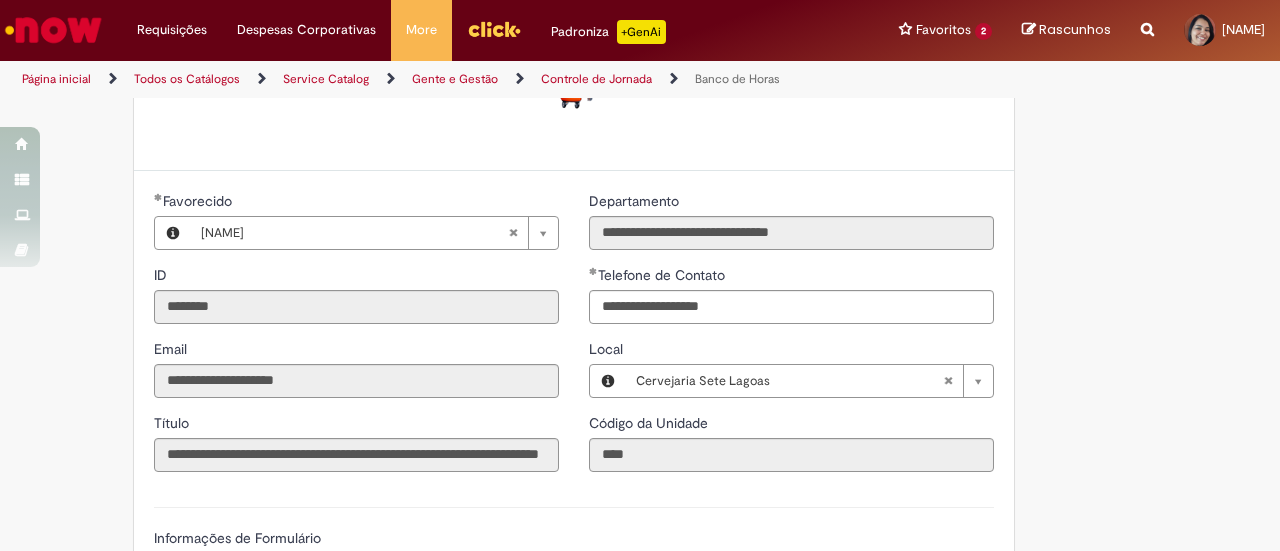 scroll, scrollTop: 800, scrollLeft: 0, axis: vertical 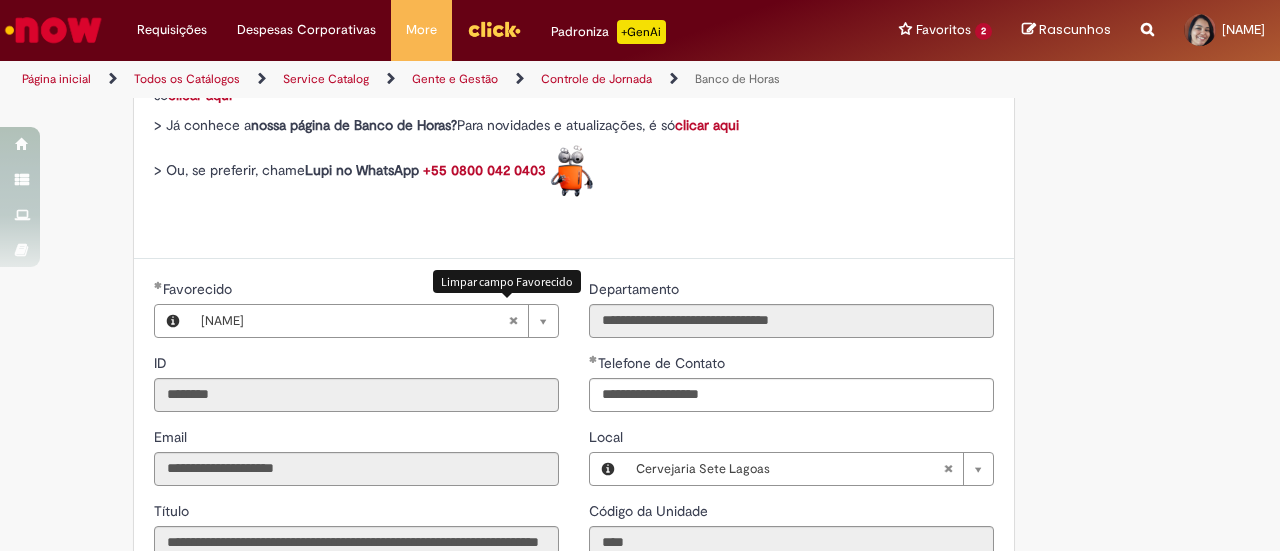 click at bounding box center (513, 321) 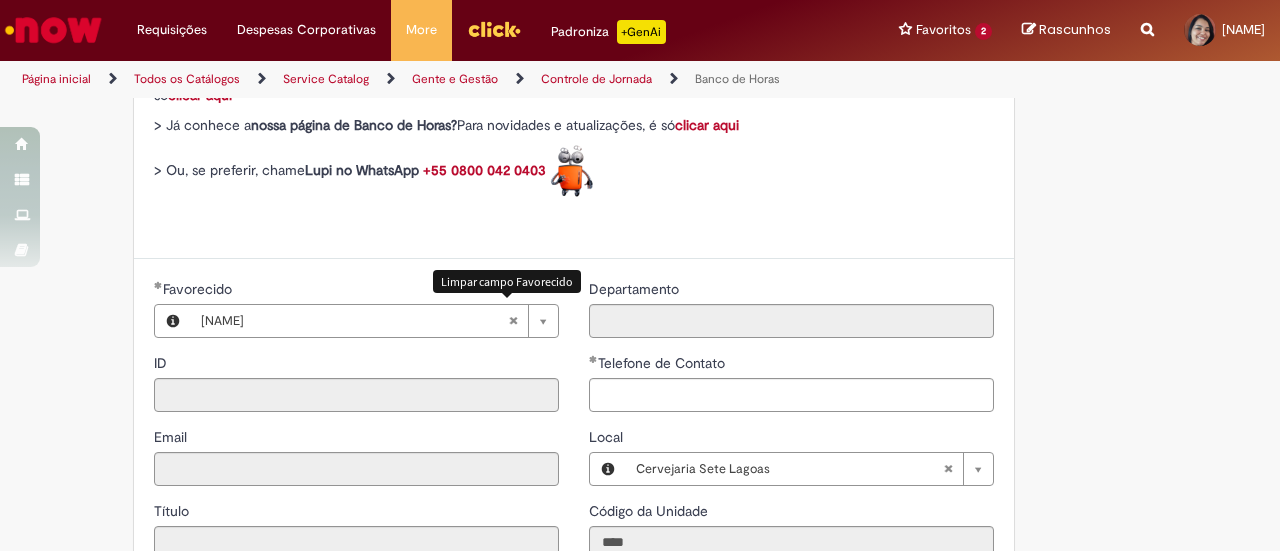 type 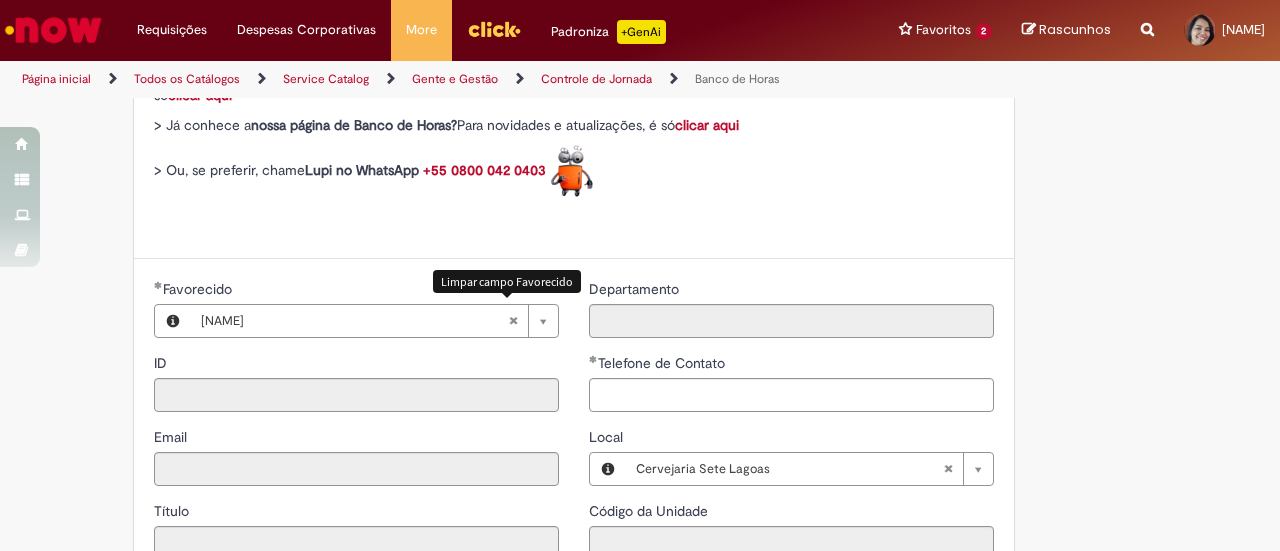 scroll, scrollTop: 0, scrollLeft: 0, axis: both 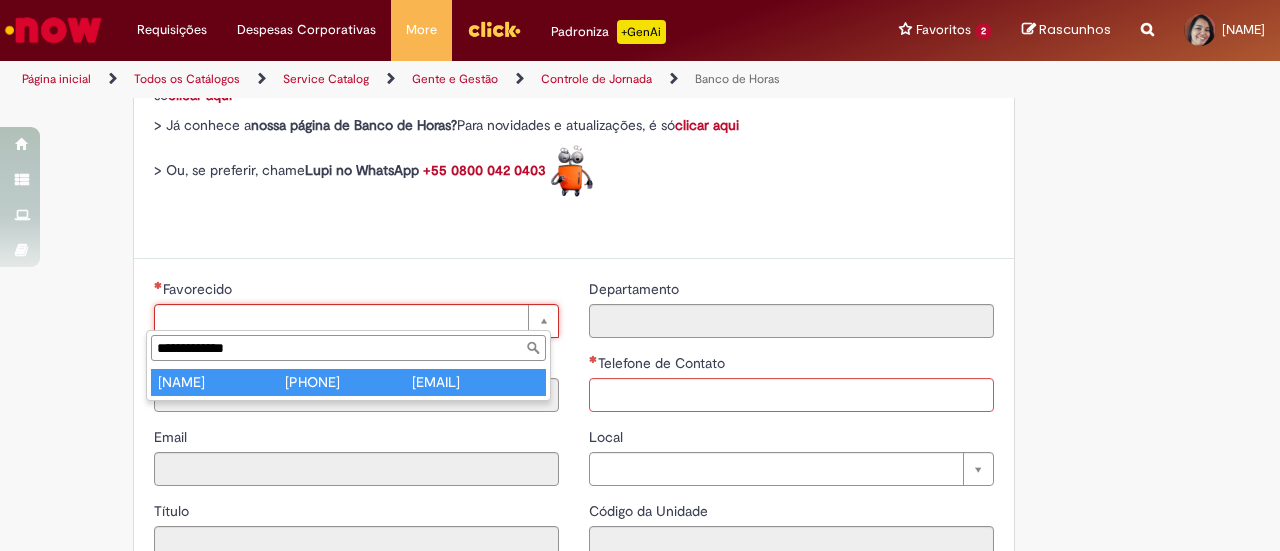 type on "**********" 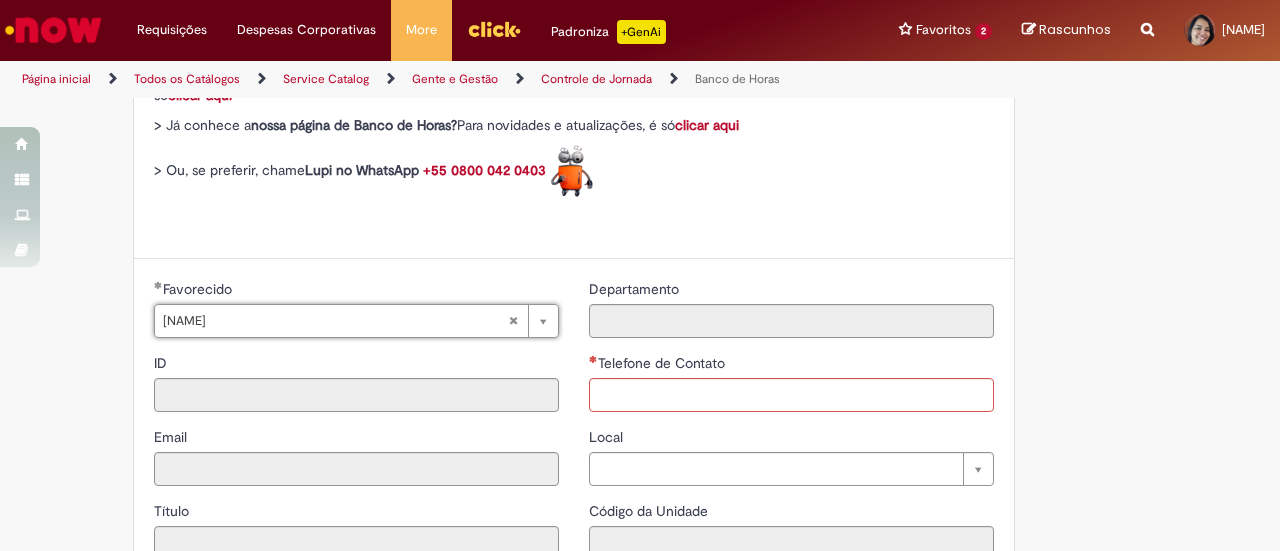 type on "********" 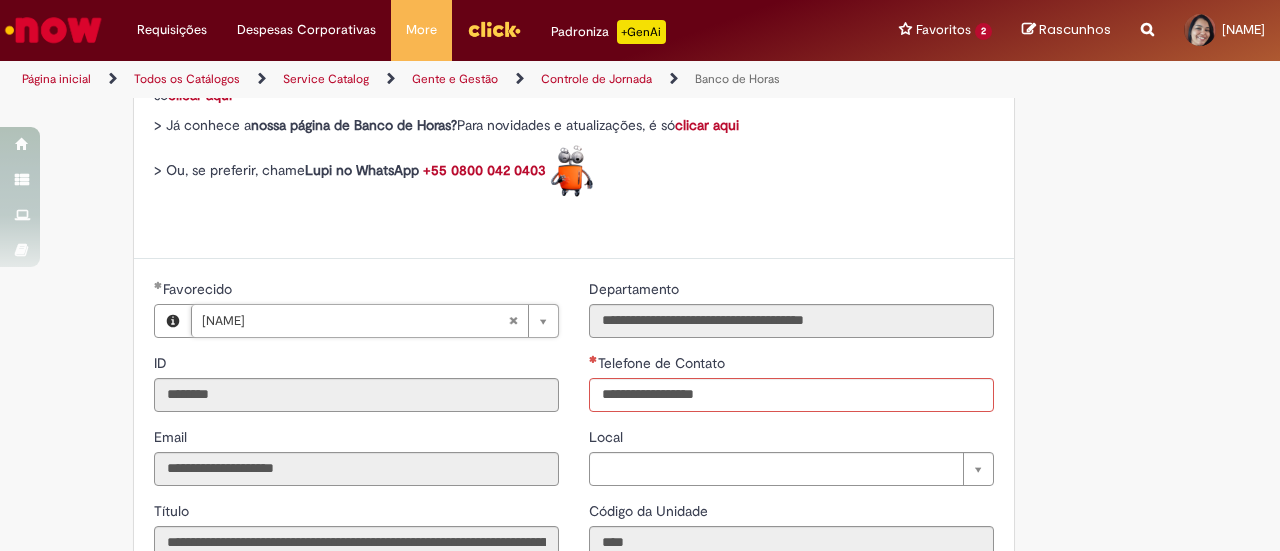 type on "**********" 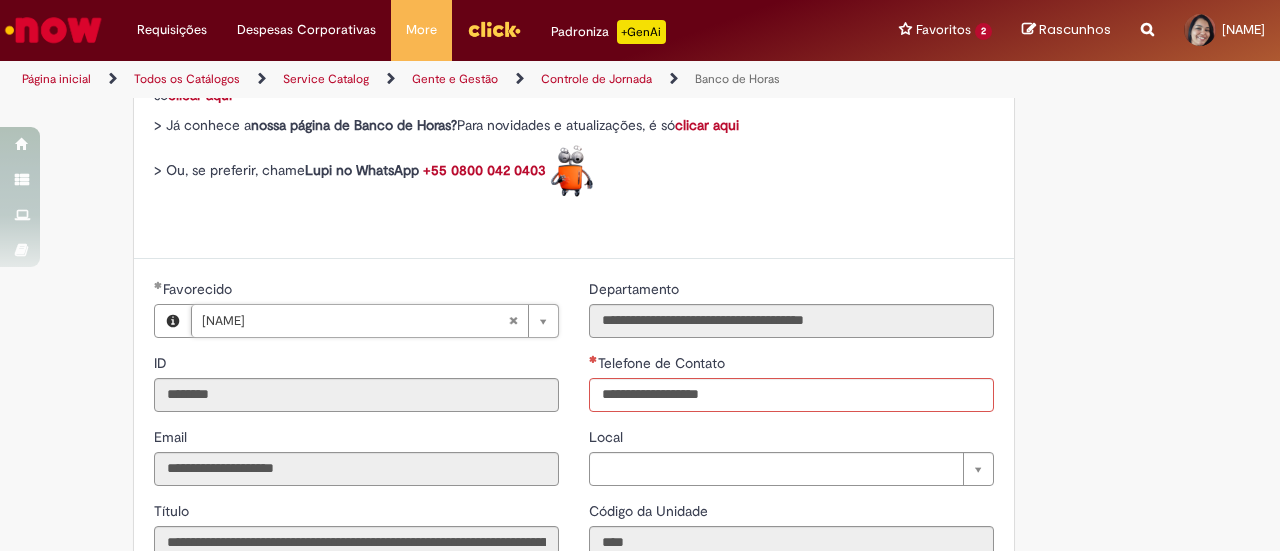 type on "**********" 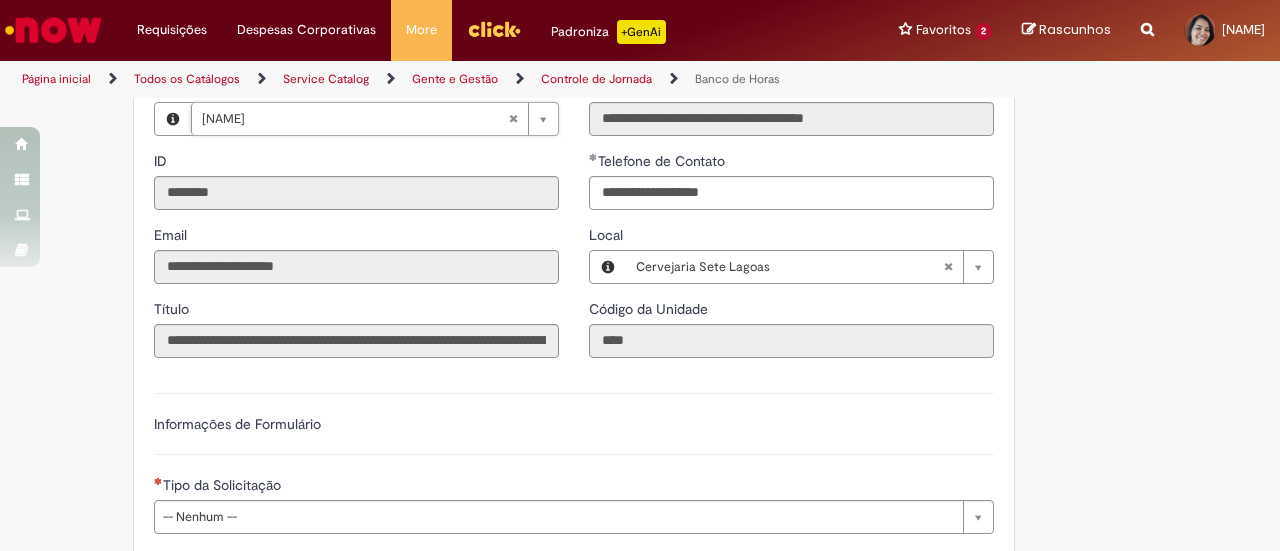 scroll, scrollTop: 1100, scrollLeft: 0, axis: vertical 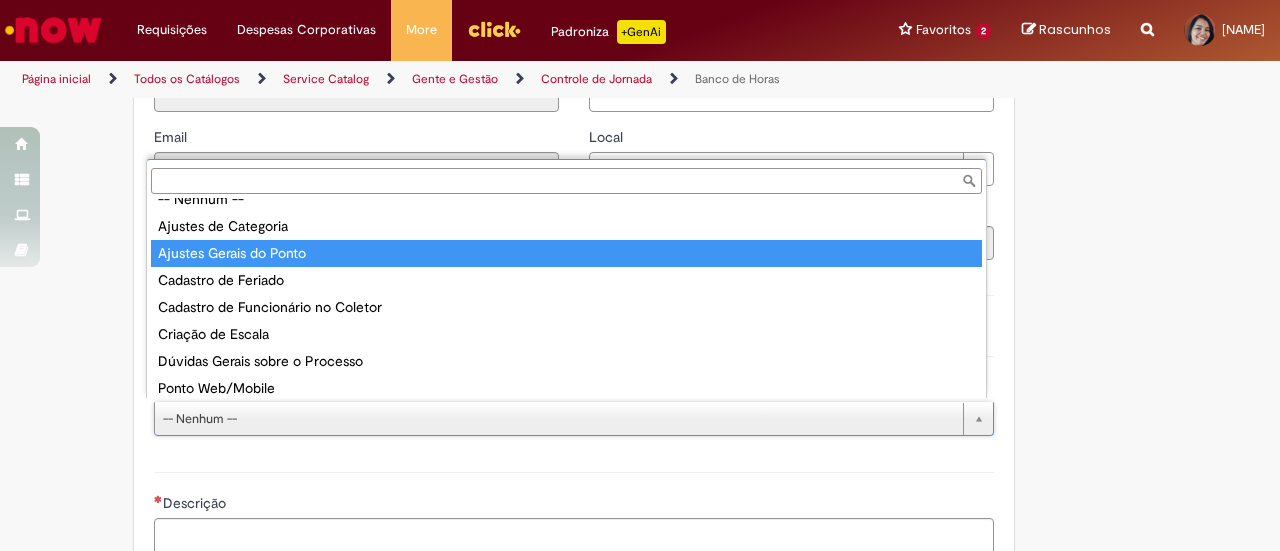 type on "**********" 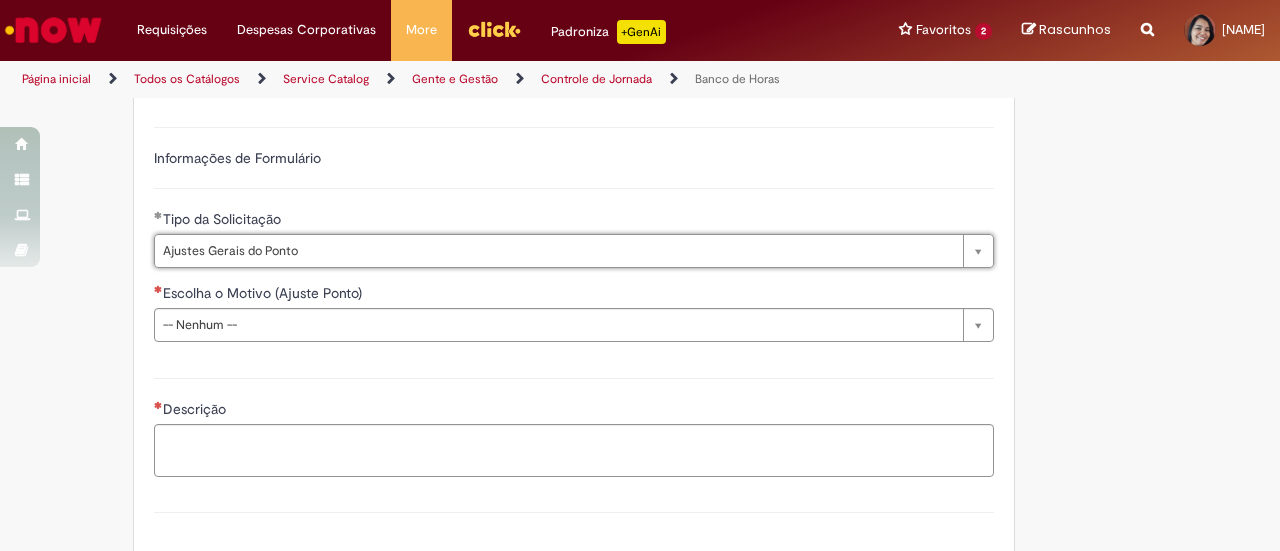 scroll, scrollTop: 1300, scrollLeft: 0, axis: vertical 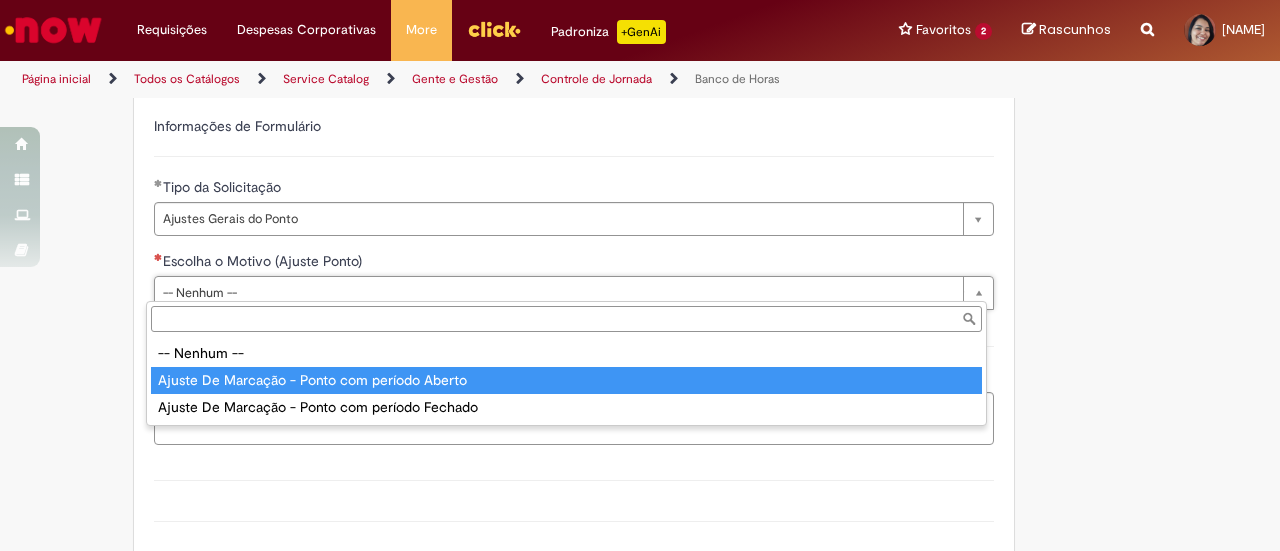 type on "**********" 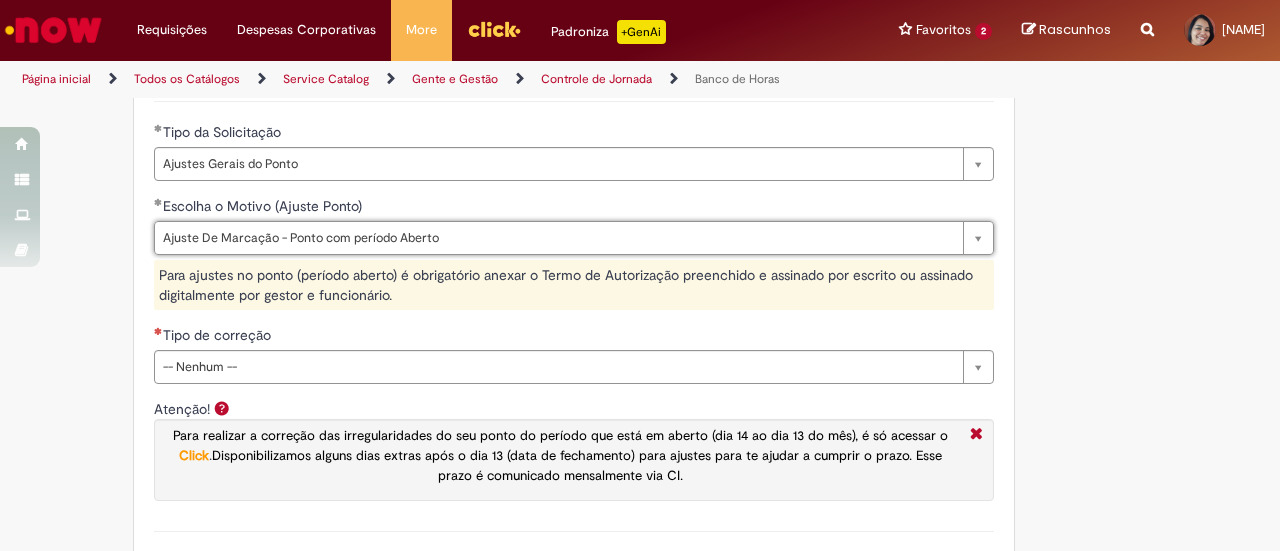 scroll, scrollTop: 1400, scrollLeft: 0, axis: vertical 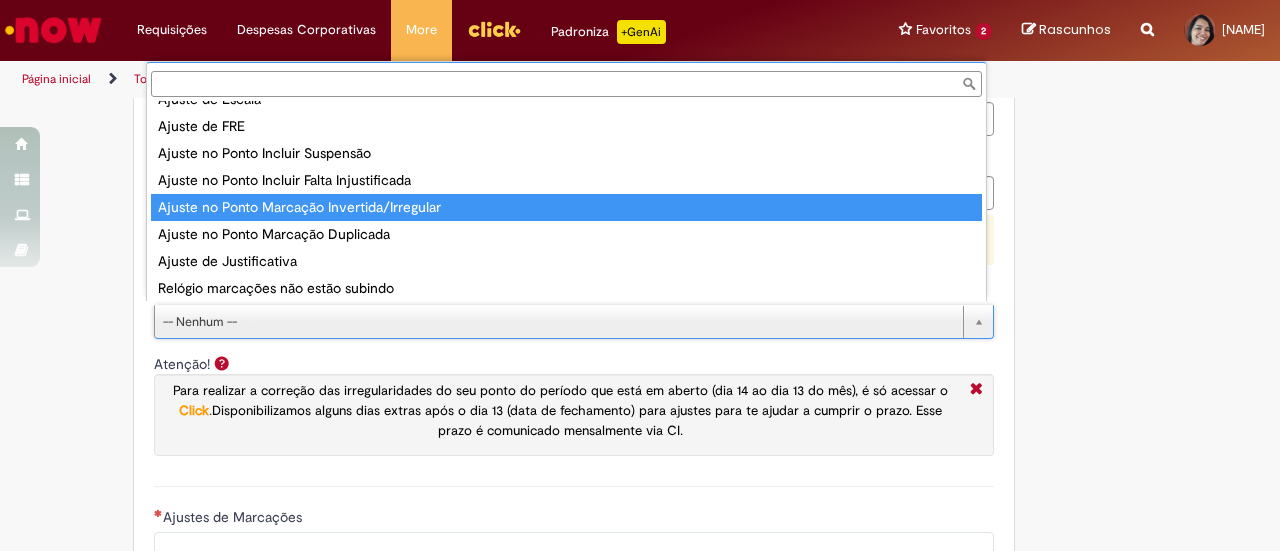 type on "**********" 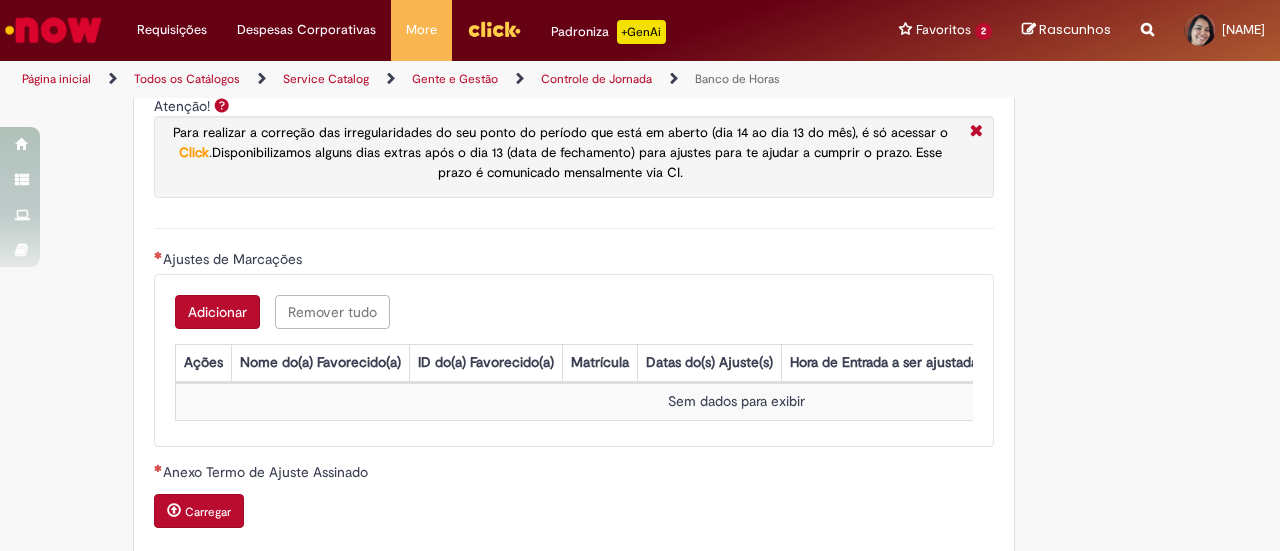 scroll, scrollTop: 1700, scrollLeft: 0, axis: vertical 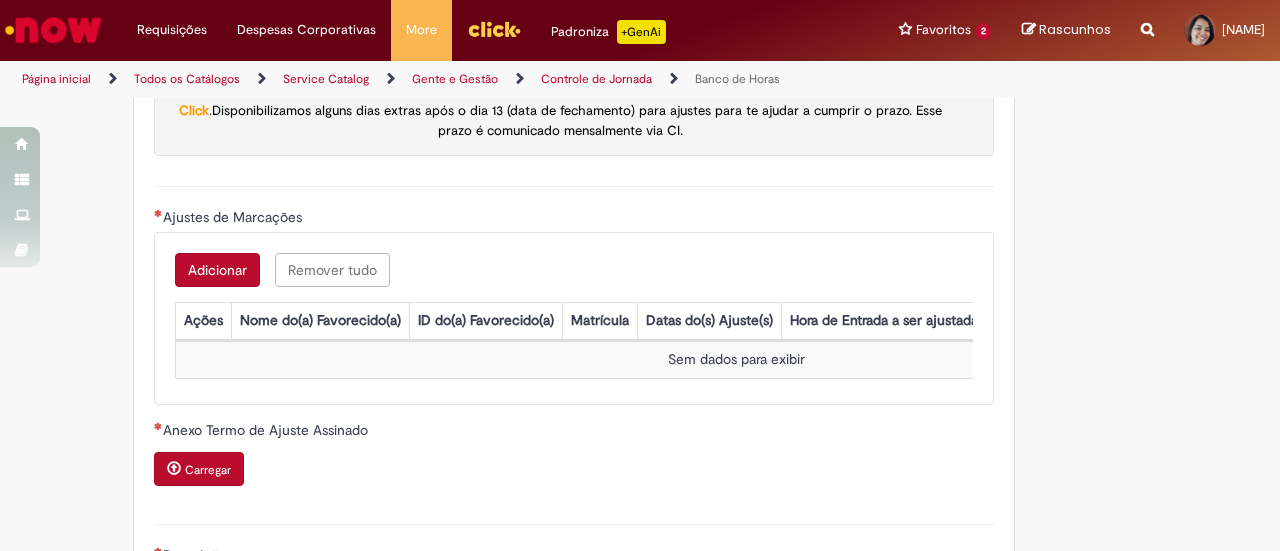click on "Adicionar" at bounding box center (217, 270) 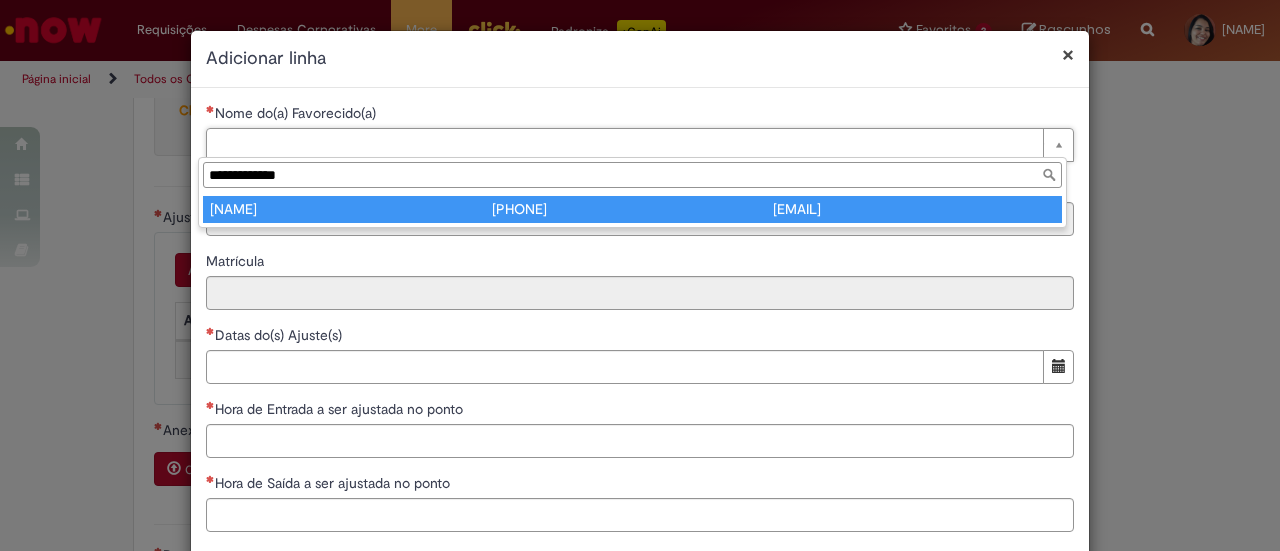 type on "**********" 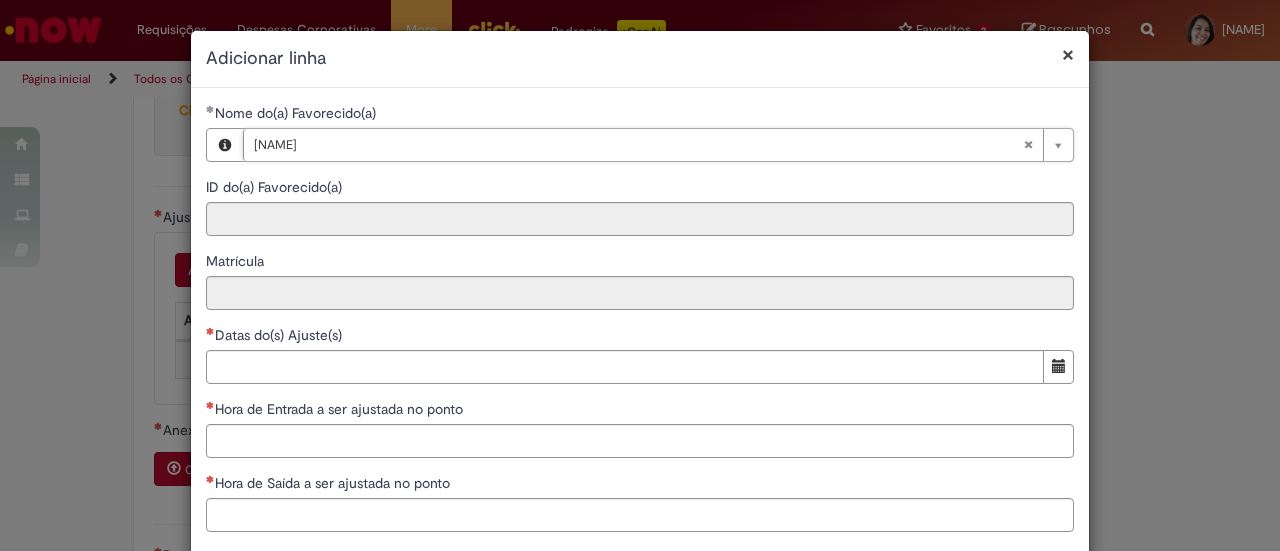 type on "********" 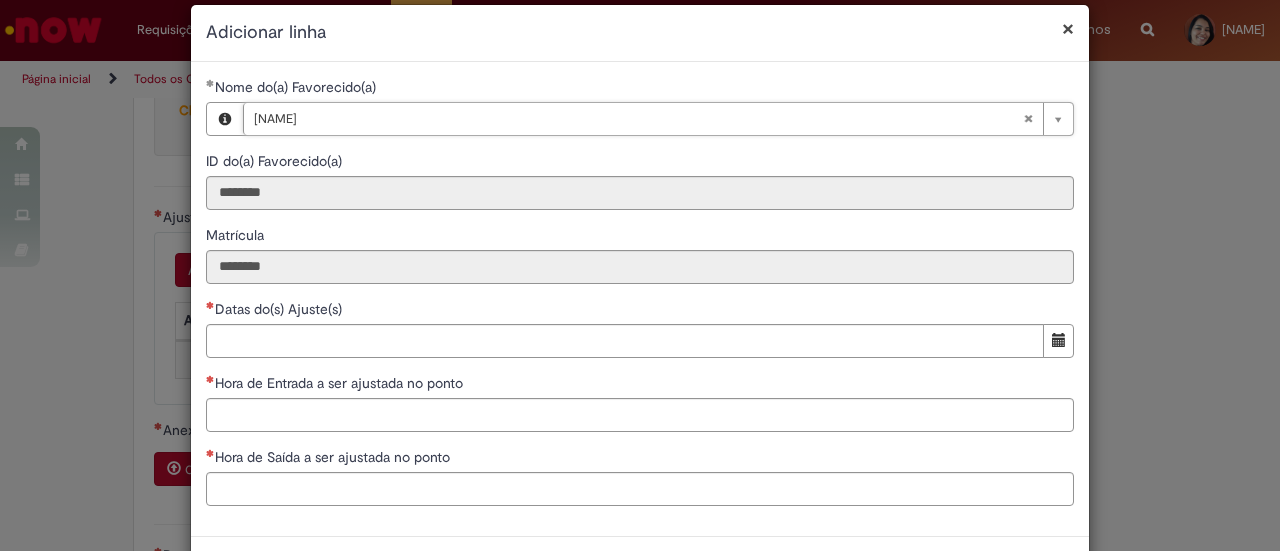scroll, scrollTop: 100, scrollLeft: 0, axis: vertical 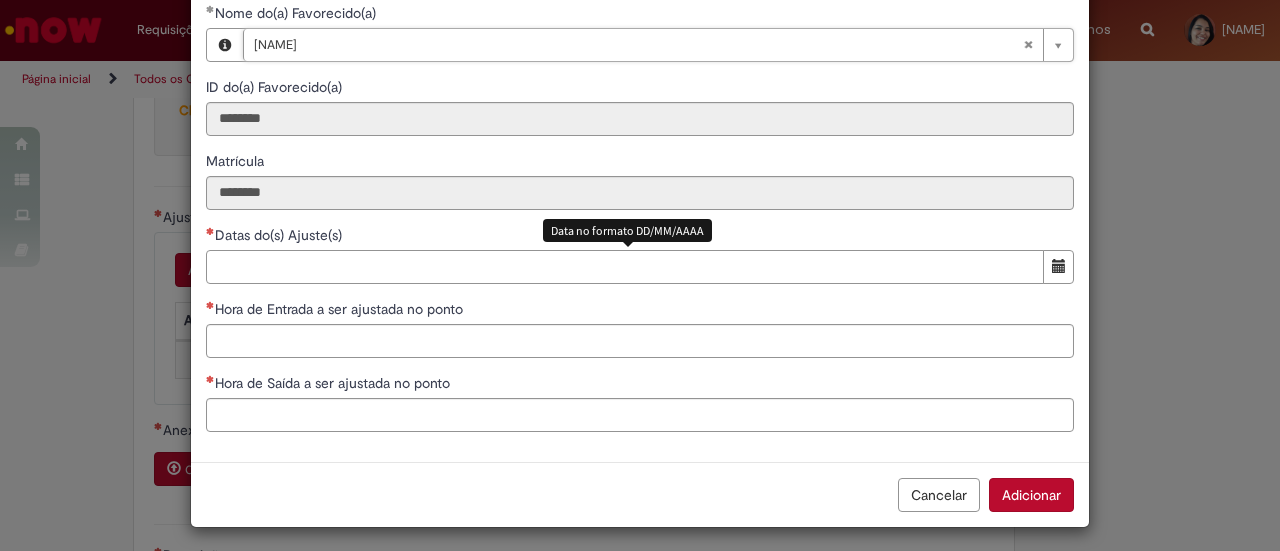 click on "Datas do(s) Ajuste(s)" at bounding box center [625, 267] 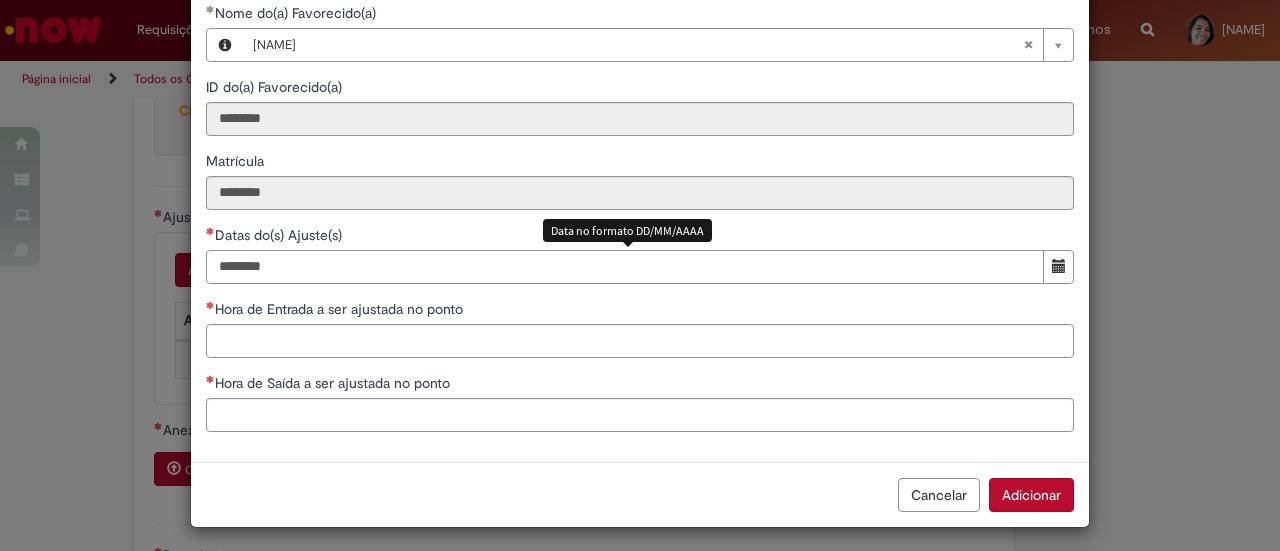 click on "********" at bounding box center [625, 267] 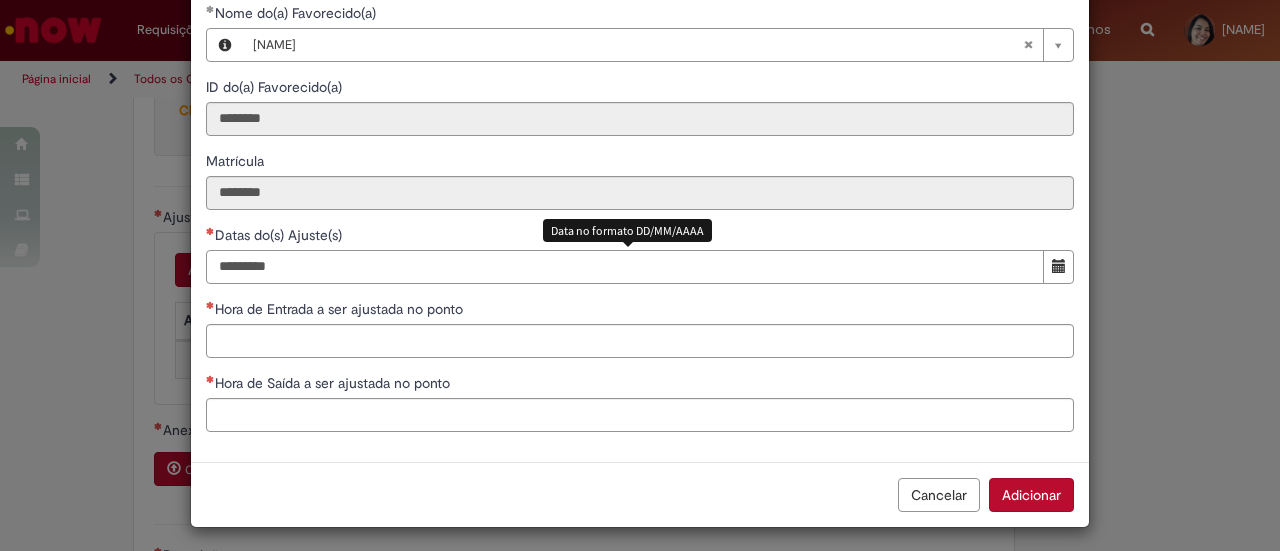 click on "*********" at bounding box center [625, 267] 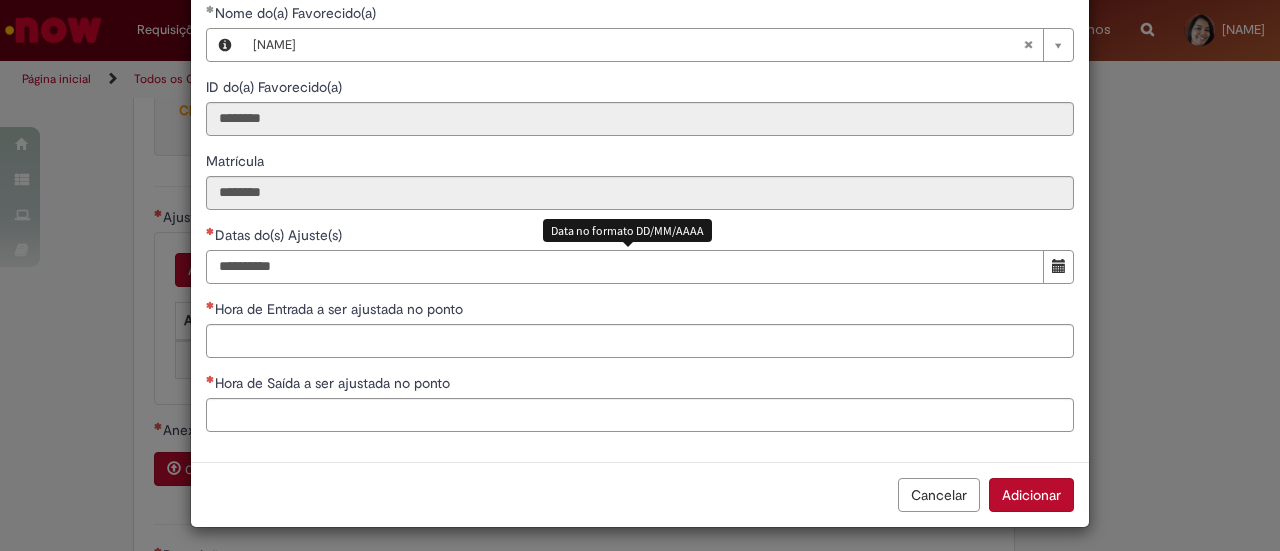 type on "**********" 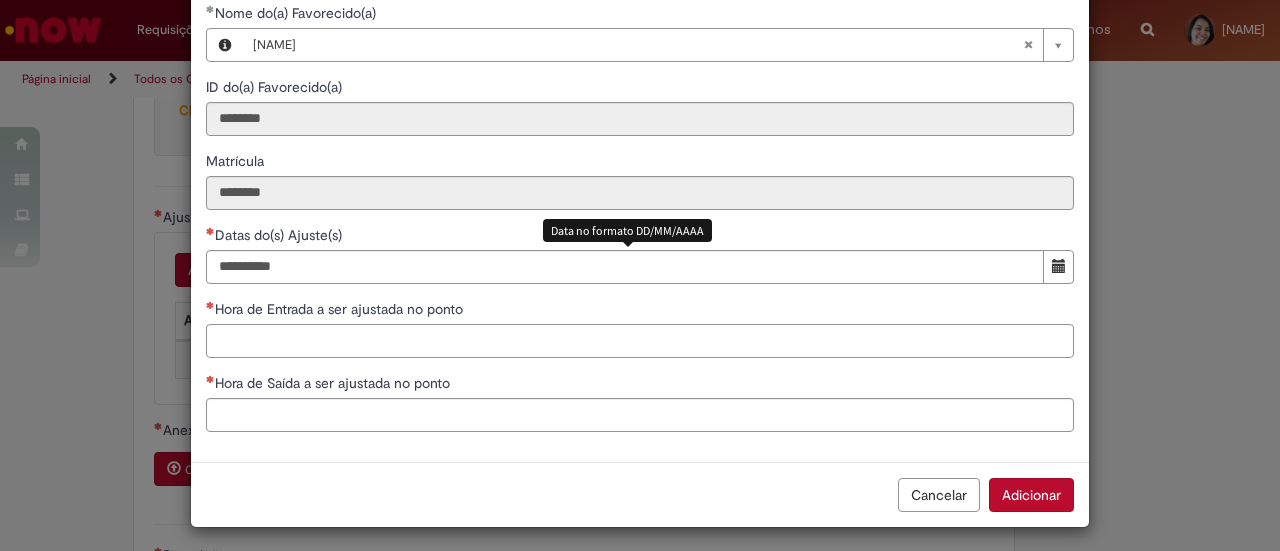 click on "Hora de Entrada a ser ajustada no ponto" at bounding box center (640, 341) 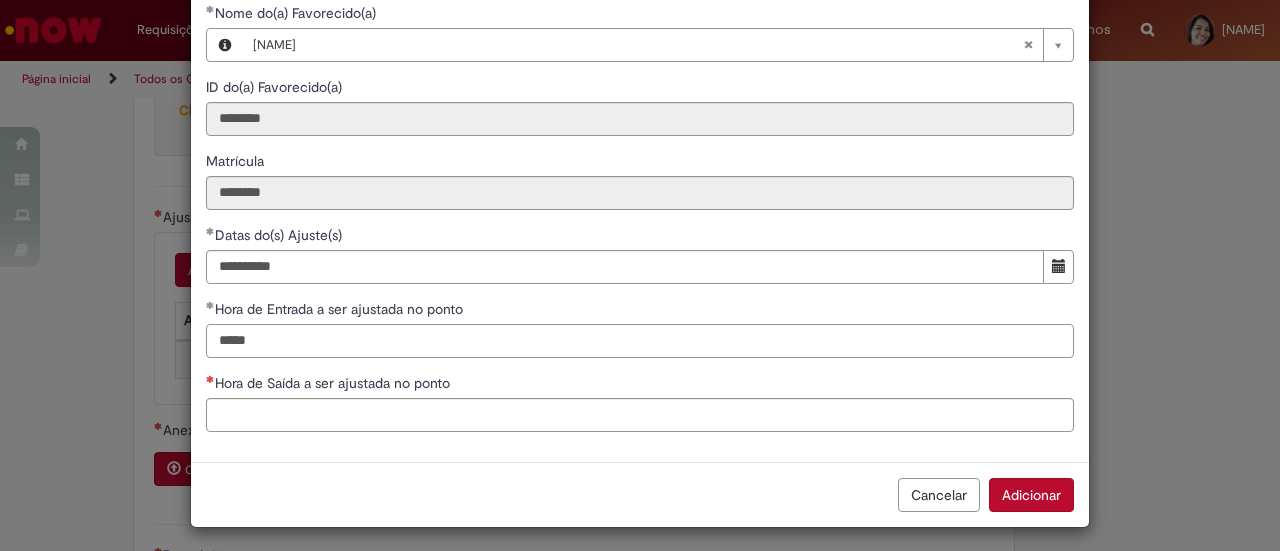 type on "*****" 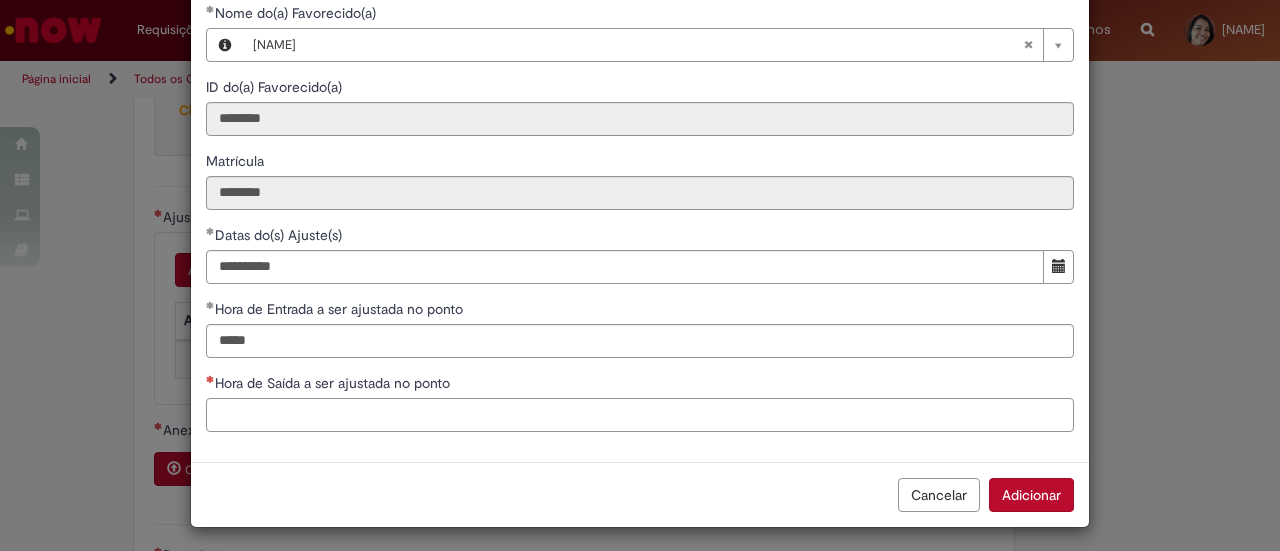 click on "Hora de Saída a ser ajustada no ponto" at bounding box center (640, 415) 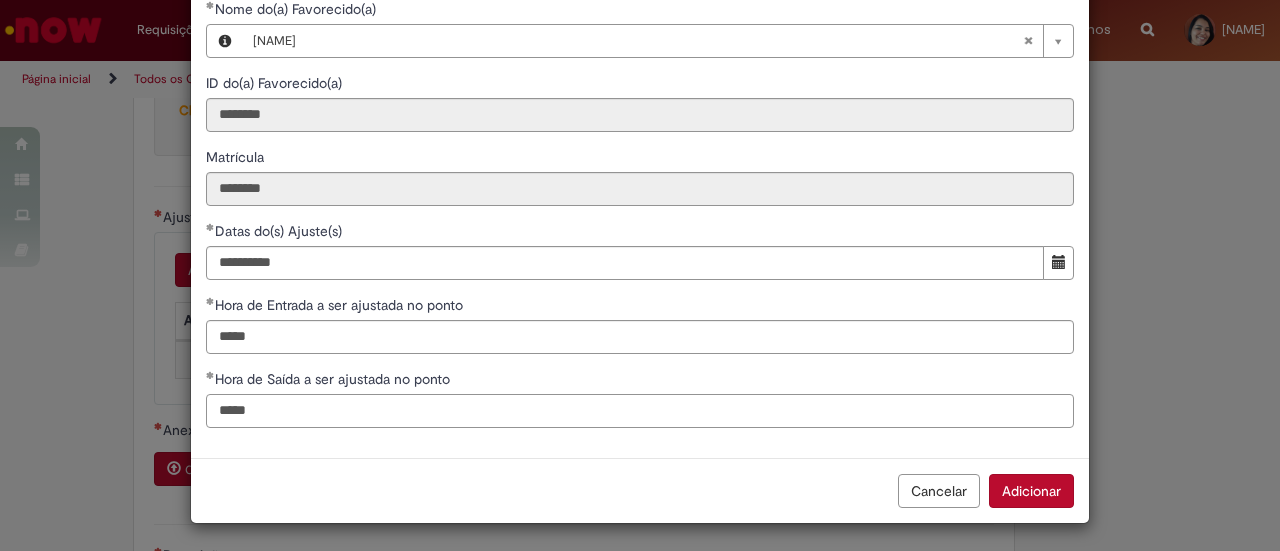 scroll, scrollTop: 104, scrollLeft: 0, axis: vertical 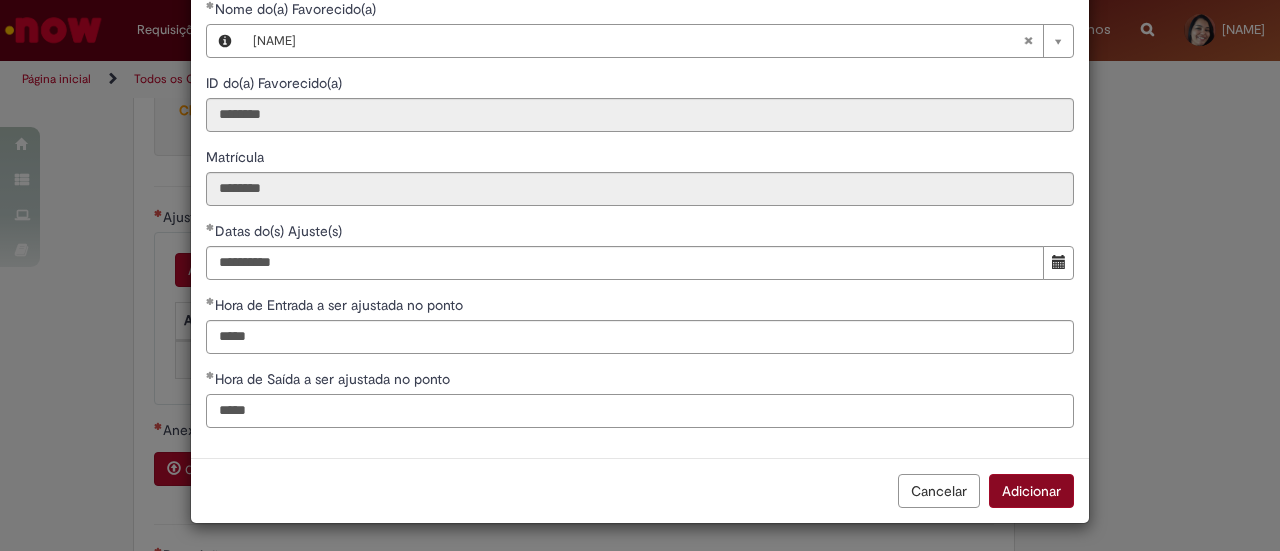 type on "*****" 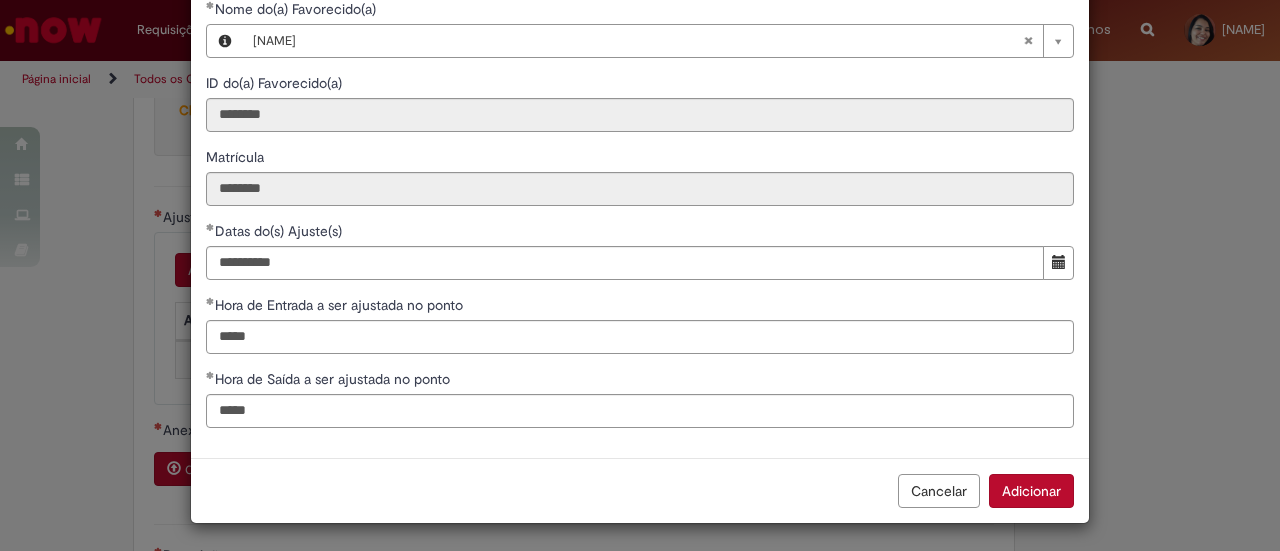 click on "Adicionar" at bounding box center [1031, 491] 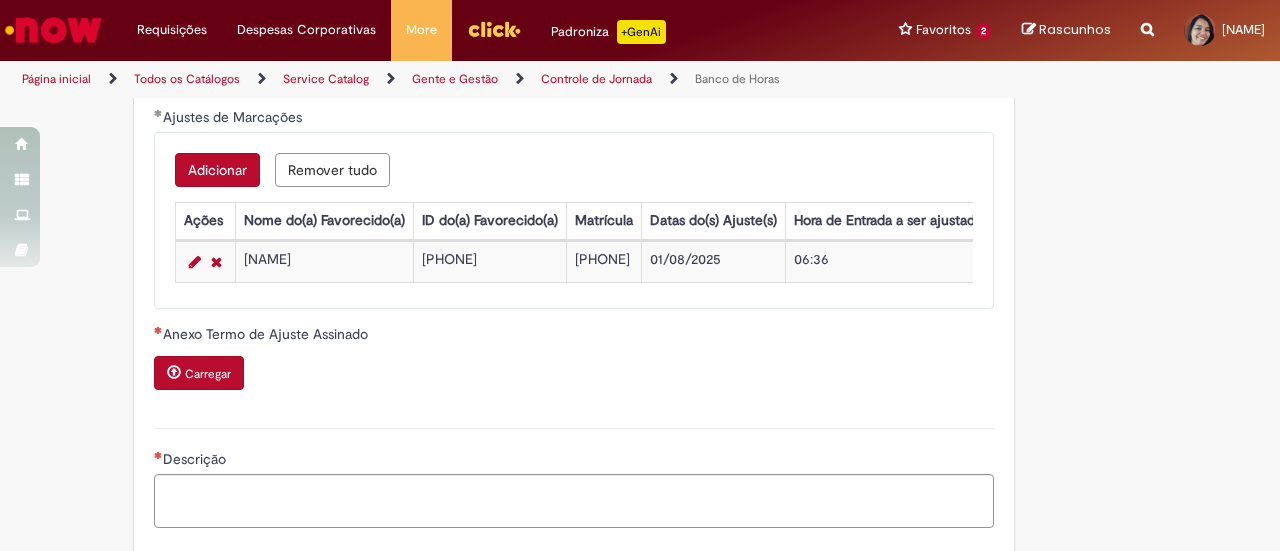 scroll, scrollTop: 1900, scrollLeft: 0, axis: vertical 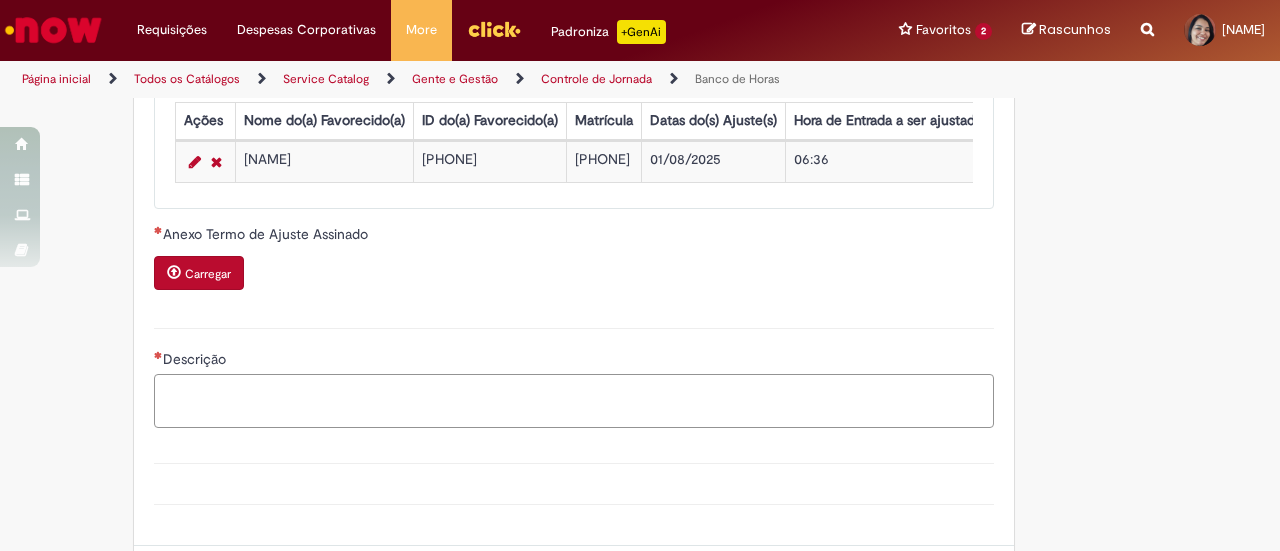 click on "Descrição" at bounding box center [574, 400] 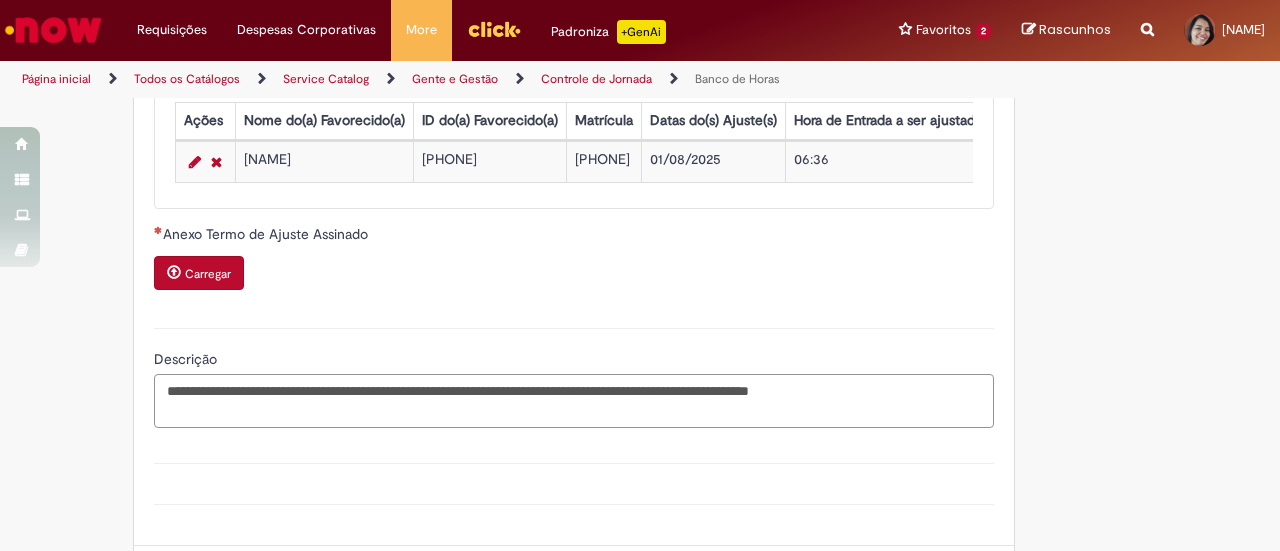 click on "**********" at bounding box center [574, 400] 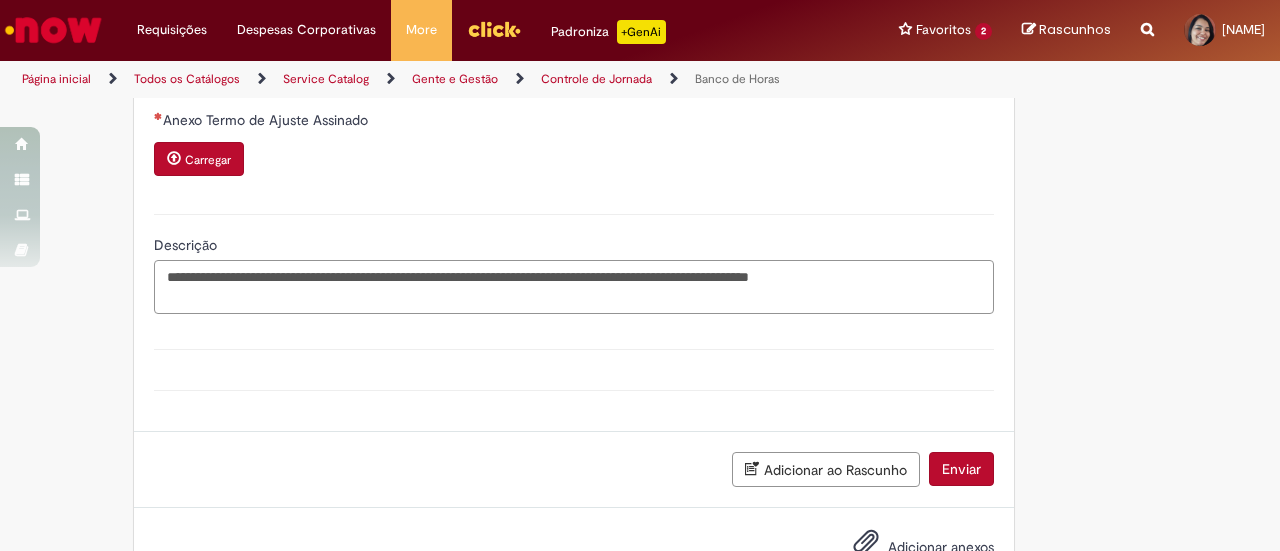 scroll, scrollTop: 2083, scrollLeft: 0, axis: vertical 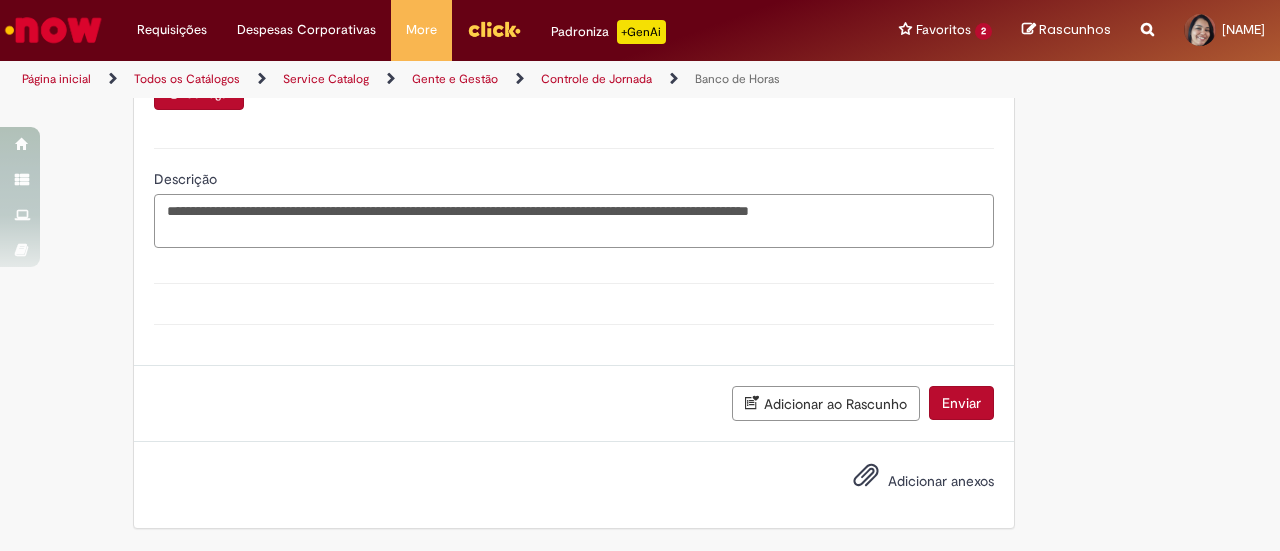 click on "**********" at bounding box center [574, 220] 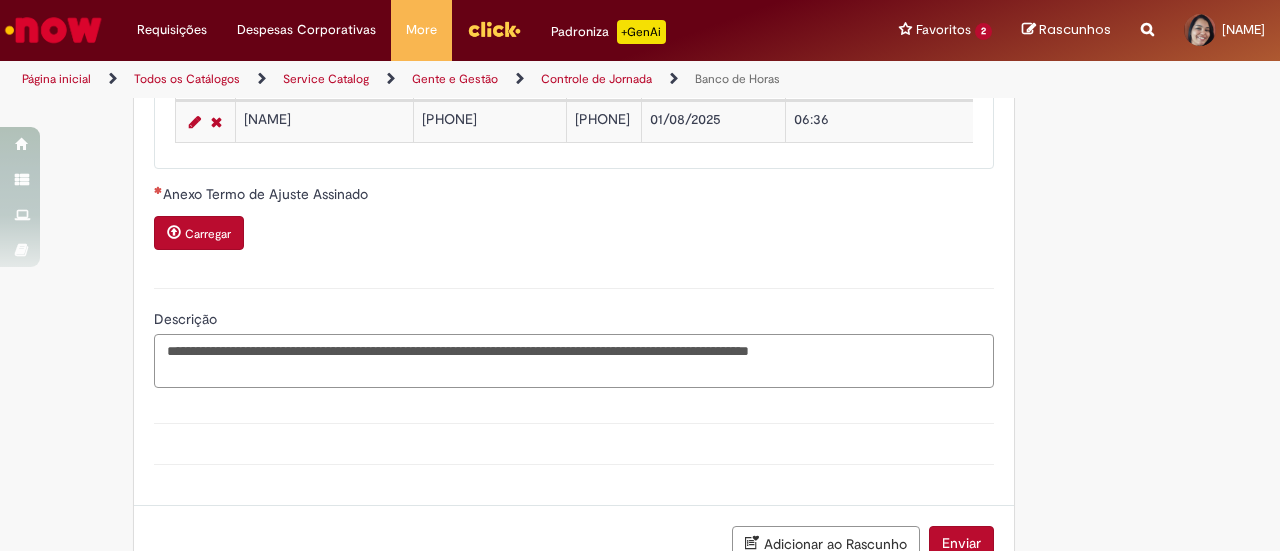 scroll, scrollTop: 1783, scrollLeft: 0, axis: vertical 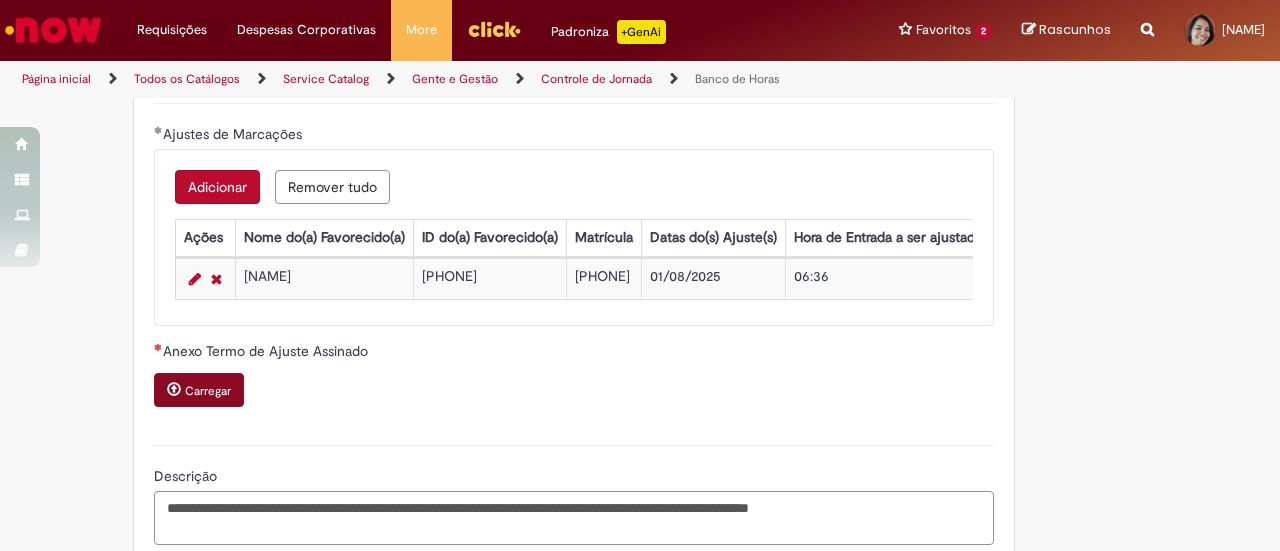 type on "**********" 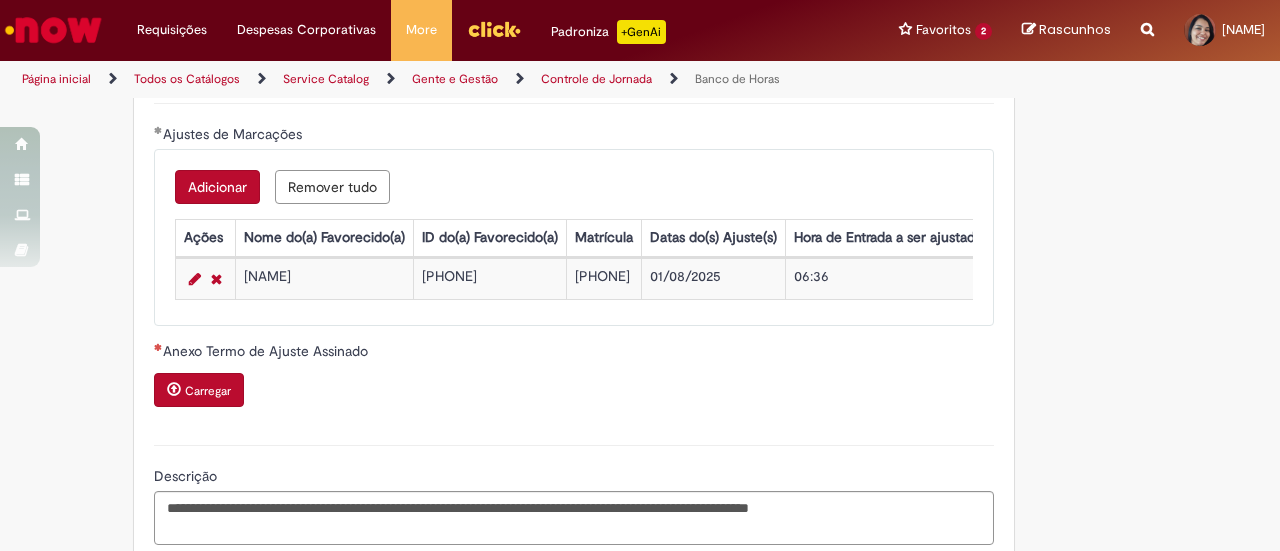 click on "Carregar" at bounding box center (208, 391) 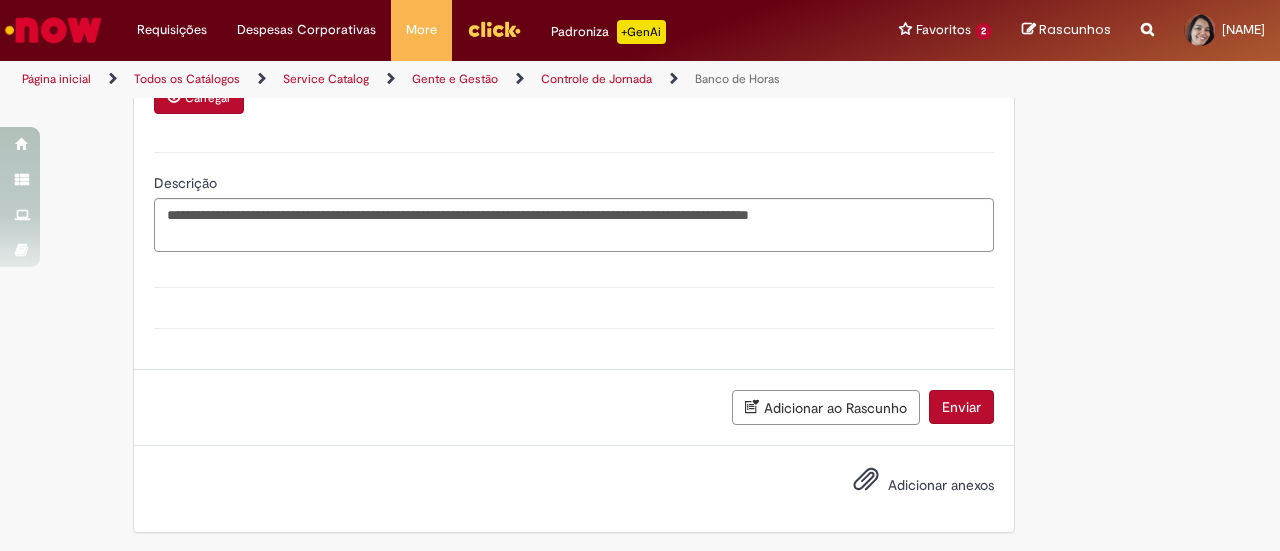 scroll, scrollTop: 2083, scrollLeft: 0, axis: vertical 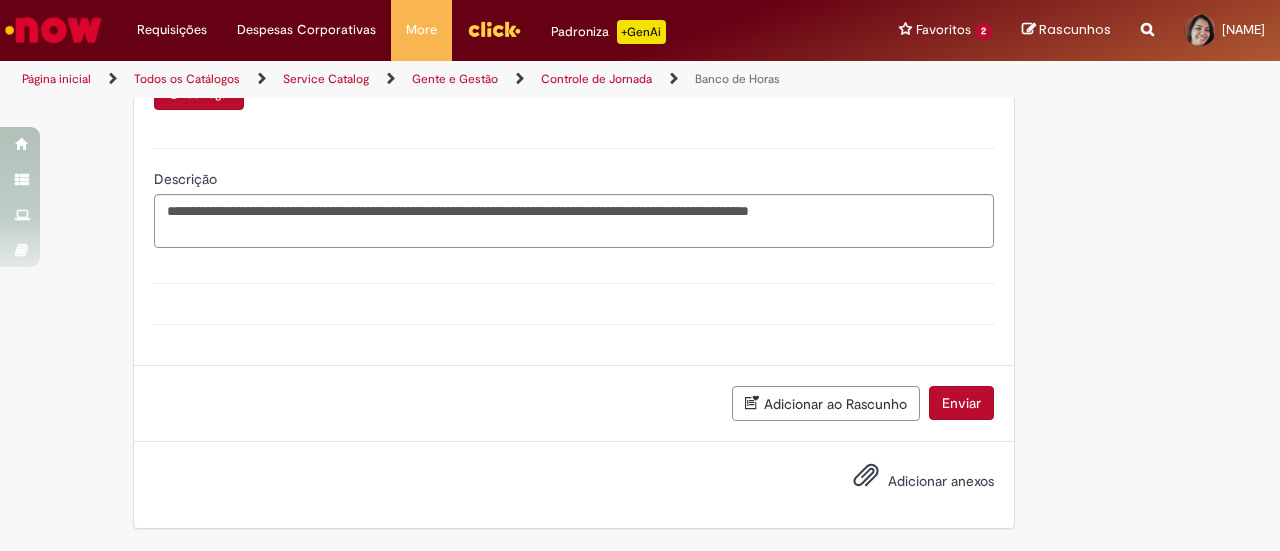 click on "Adicionar anexos" at bounding box center (941, 481) 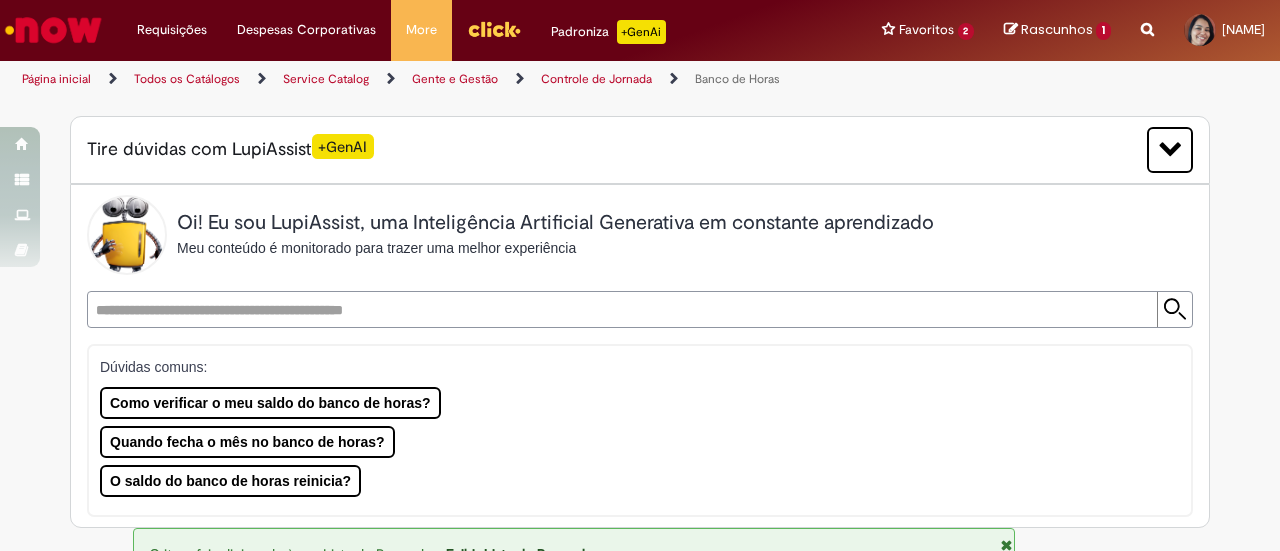 scroll, scrollTop: 0, scrollLeft: 0, axis: both 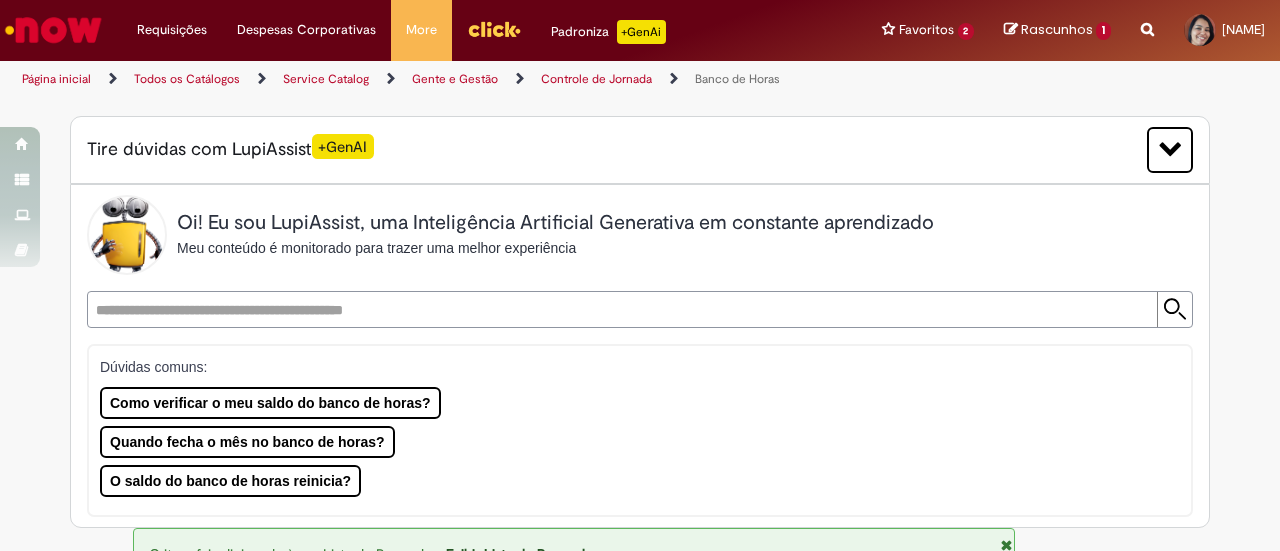 click at bounding box center (1147, 18) 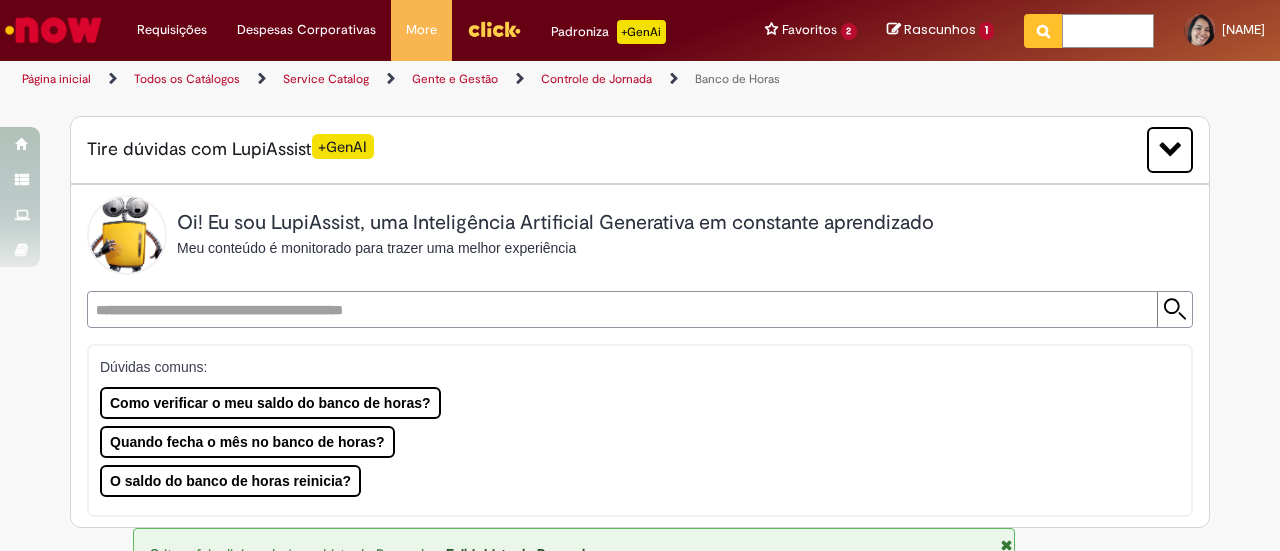 click at bounding box center (1108, 31) 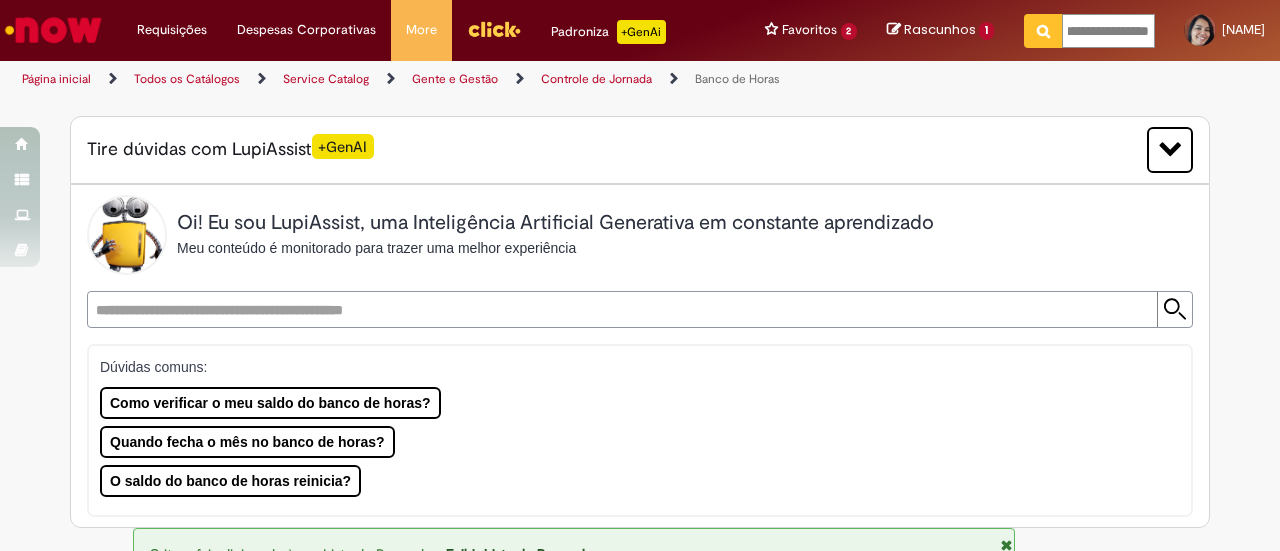 type on "**********" 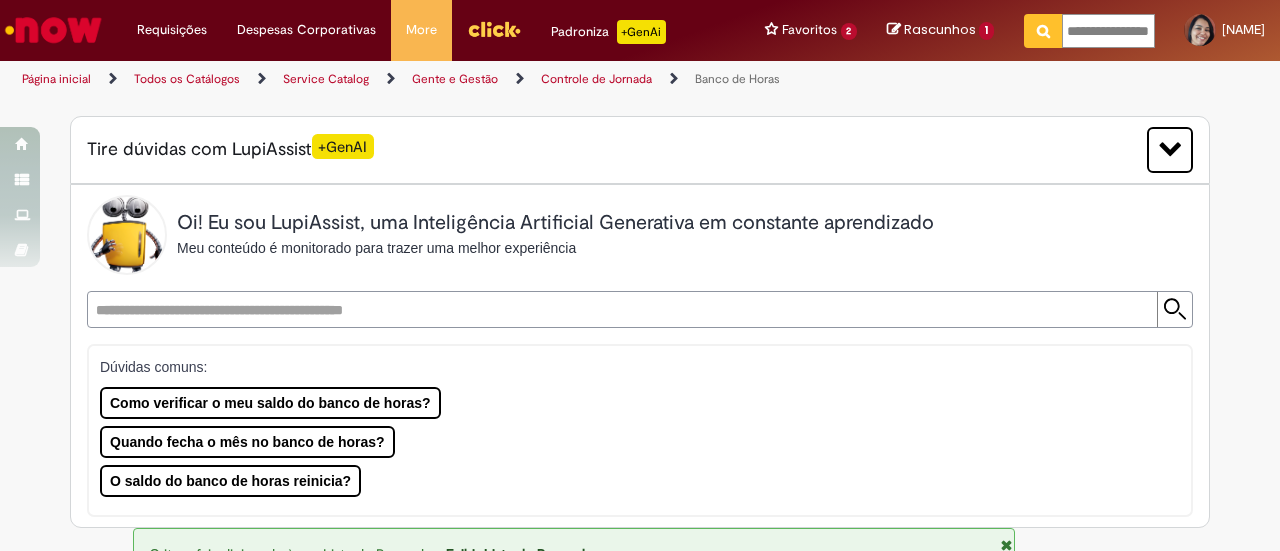 scroll, scrollTop: 0, scrollLeft: 20, axis: horizontal 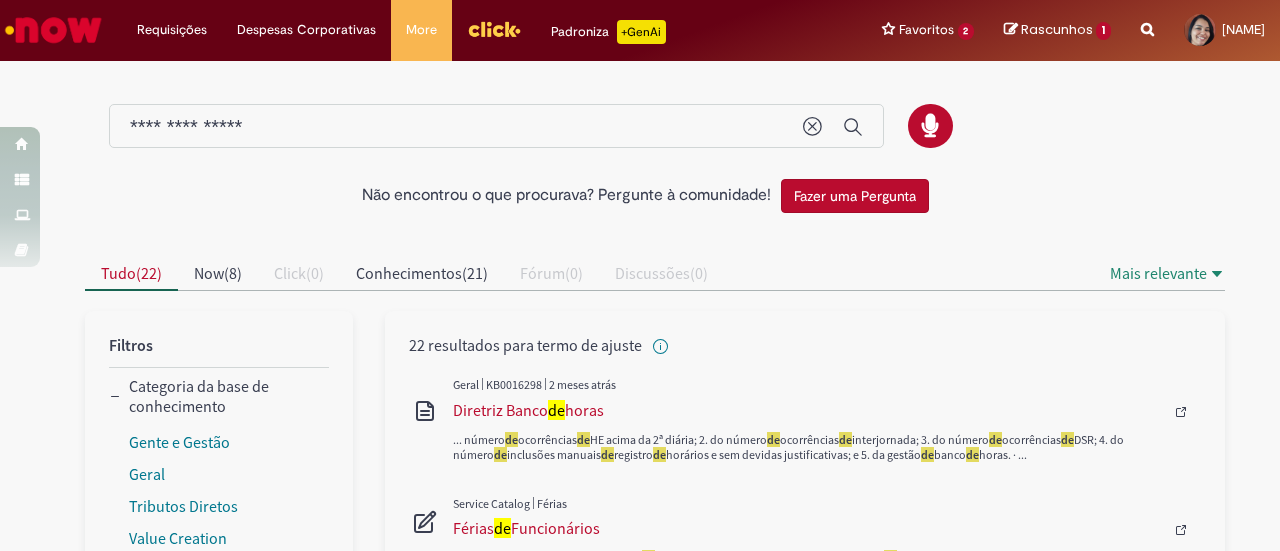 click on "**********" at bounding box center (456, 127) 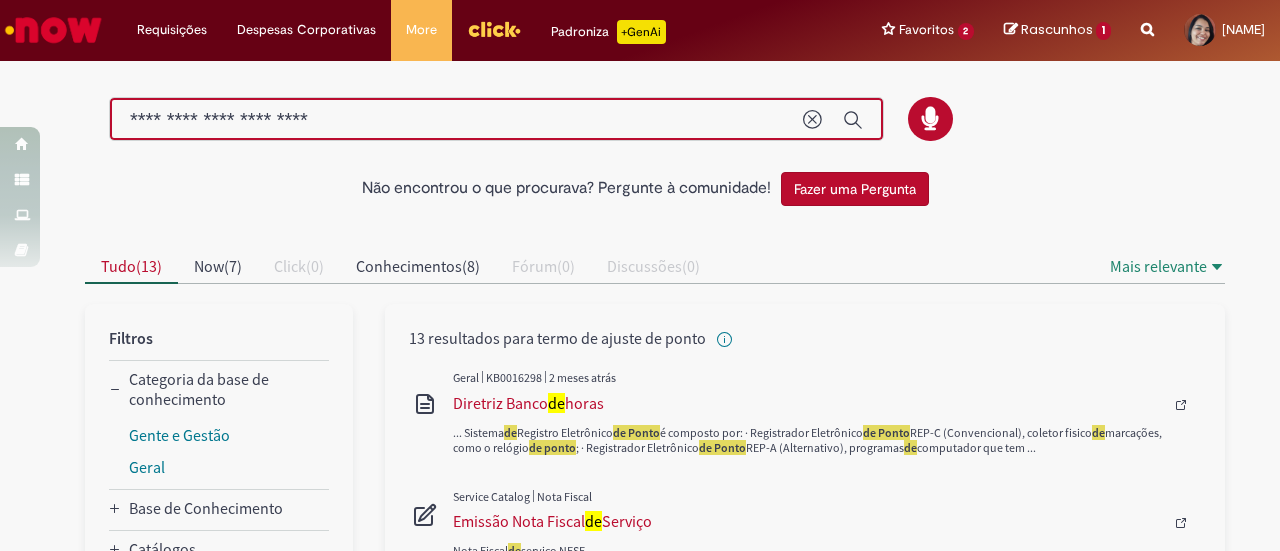 scroll, scrollTop: 0, scrollLeft: 0, axis: both 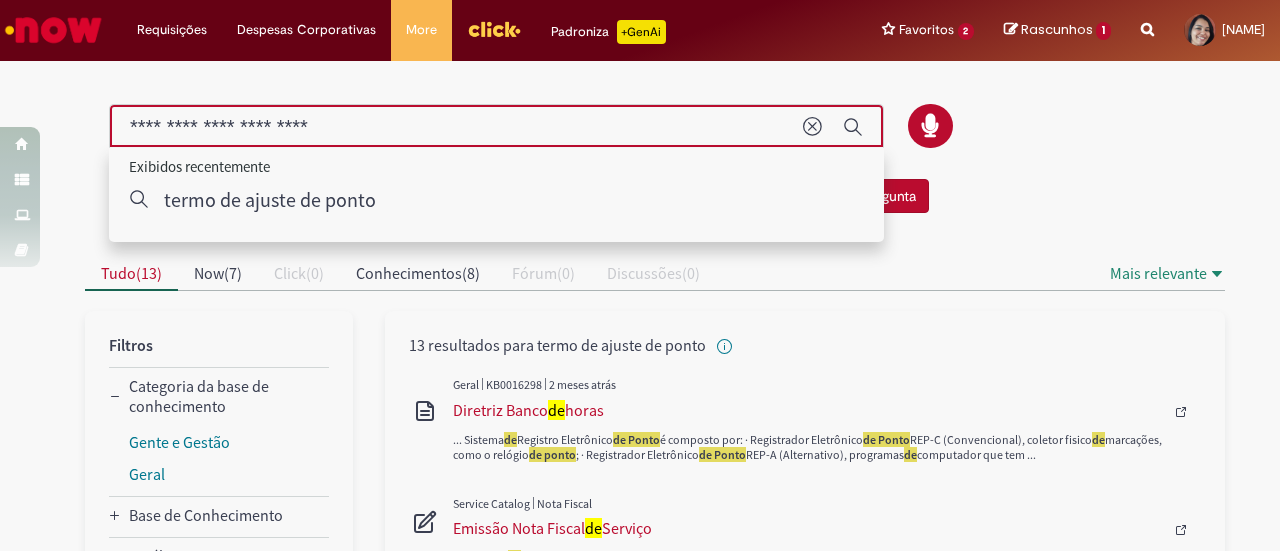 drag, startPoint x: 0, startPoint y: 70, endPoint x: 4, endPoint y: 97, distance: 27.294687 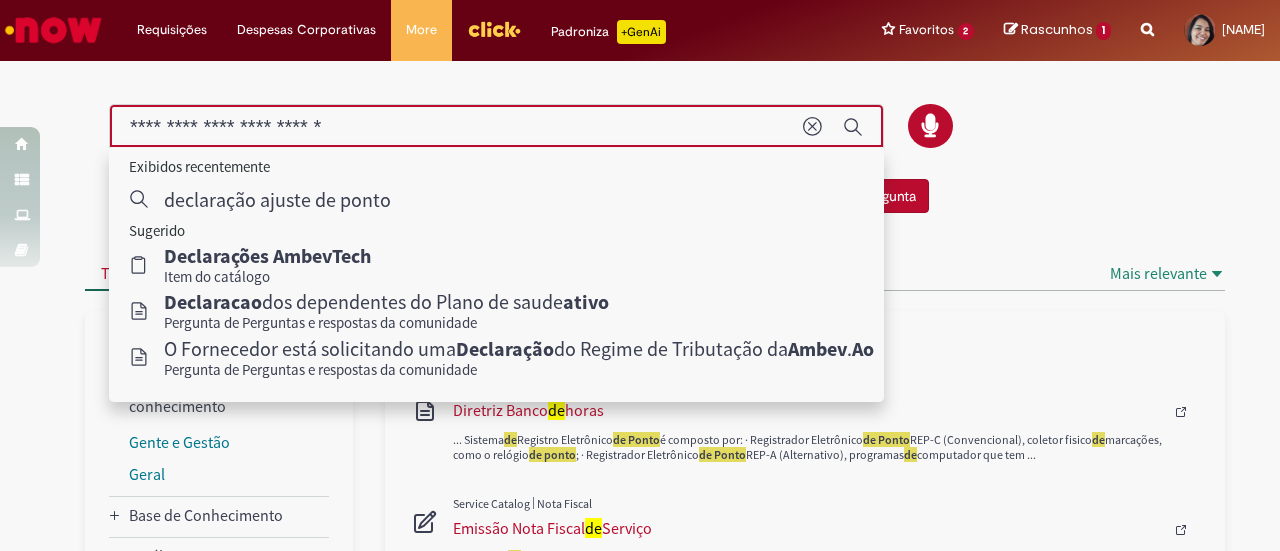type on "**********" 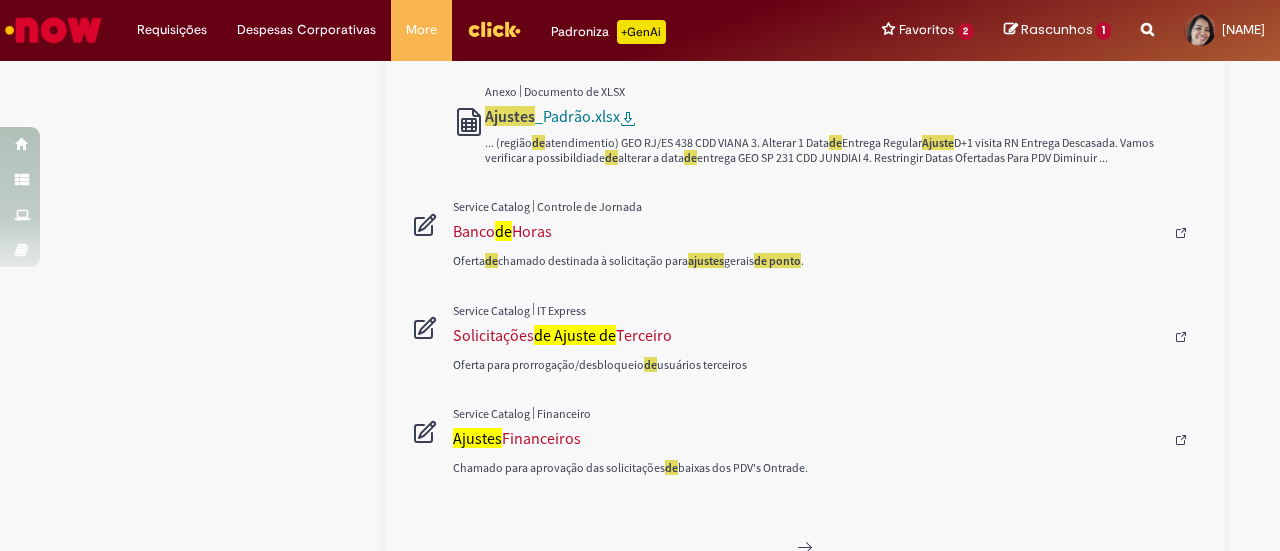 scroll, scrollTop: 1200, scrollLeft: 0, axis: vertical 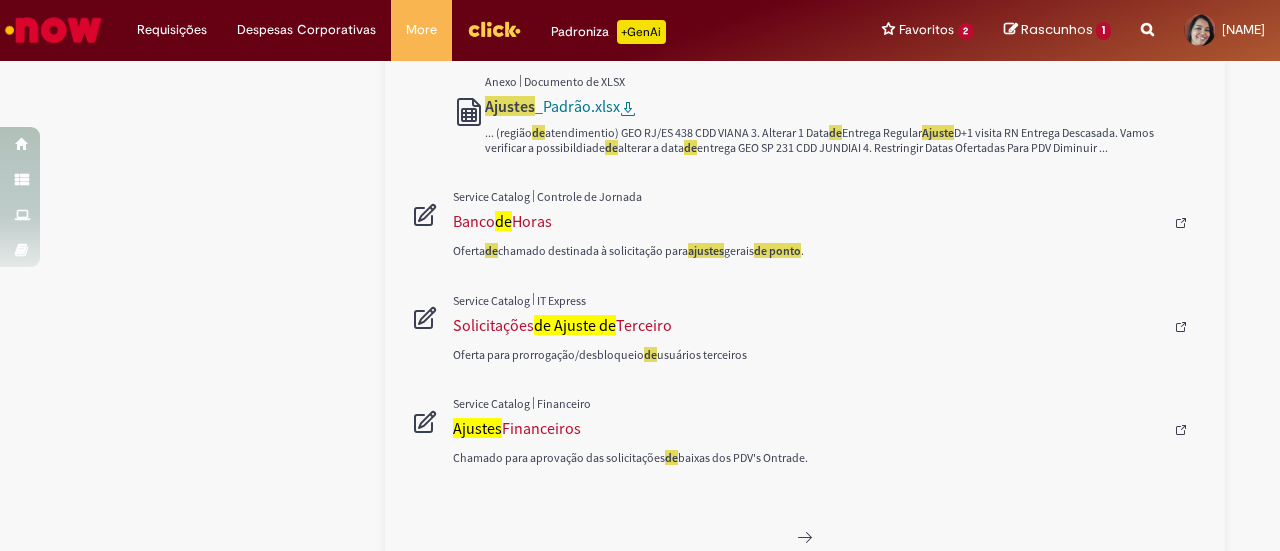 click on "Banco  de  Horas" at bounding box center [808, 221] 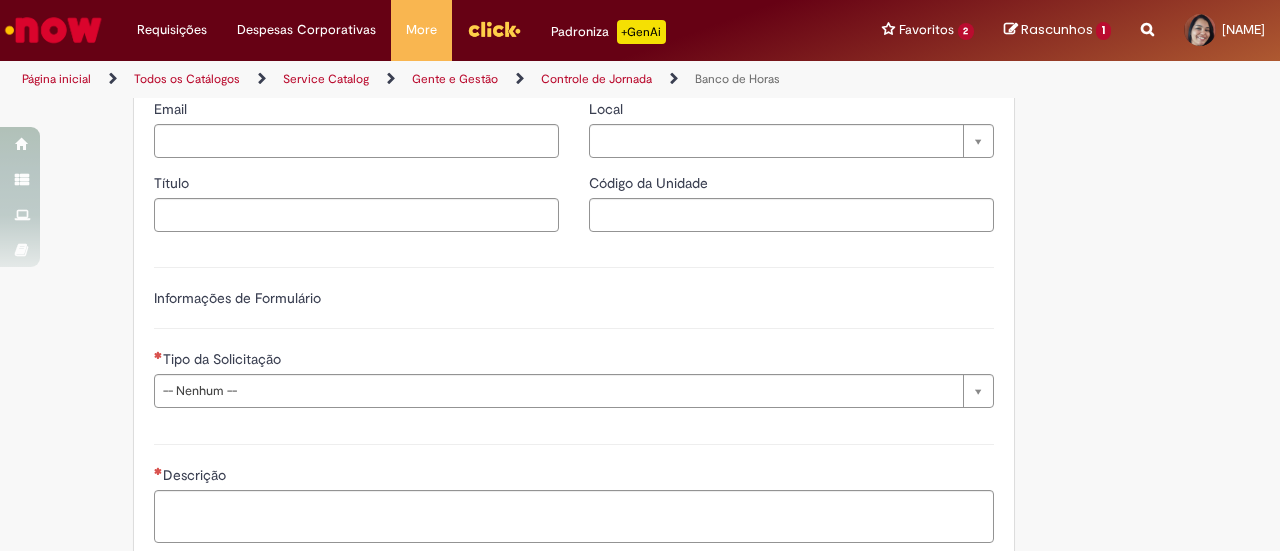 type on "********" 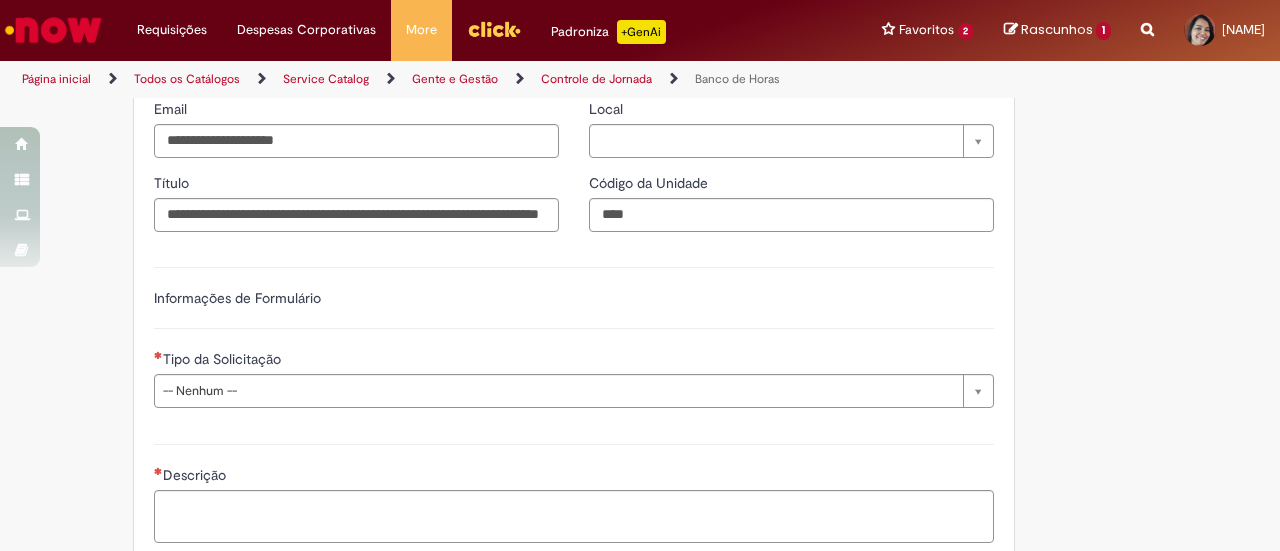type on "**********" 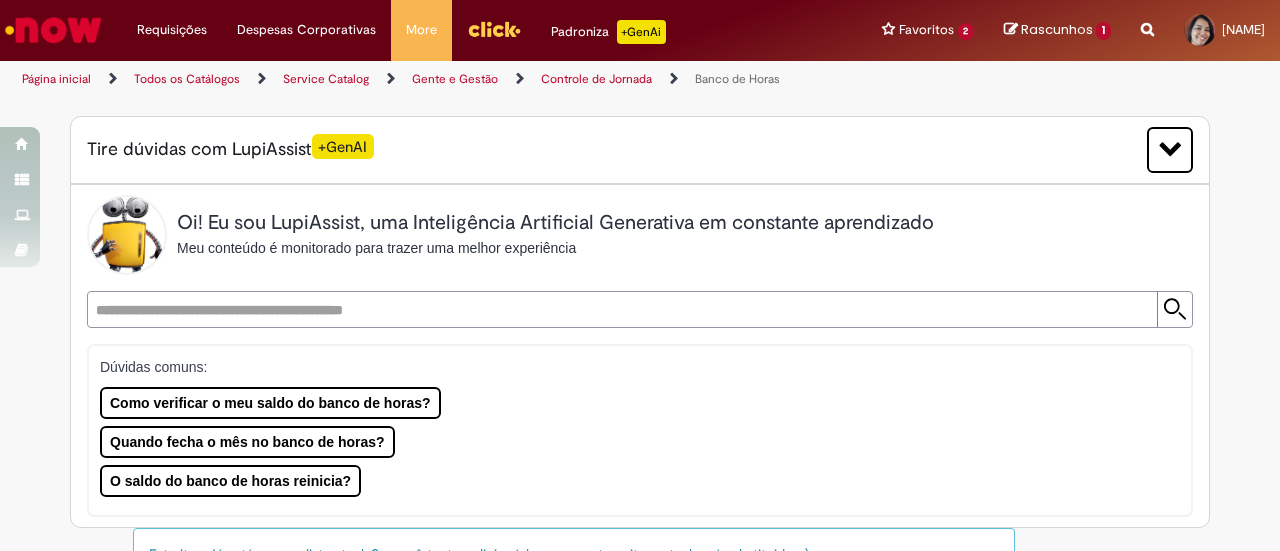 type on "**********" 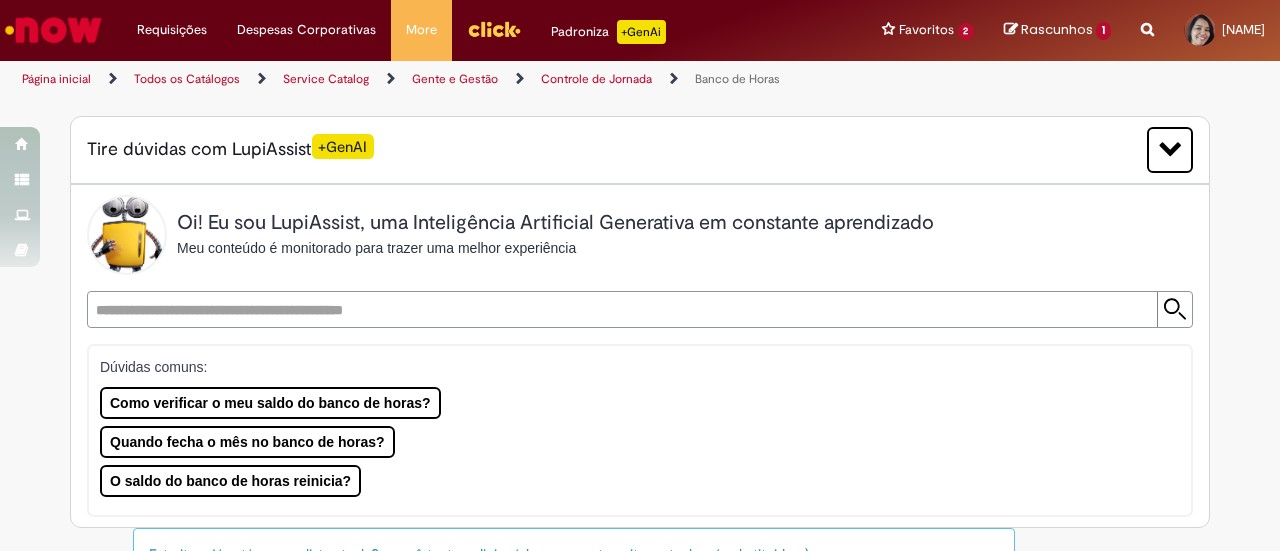 type on "**********" 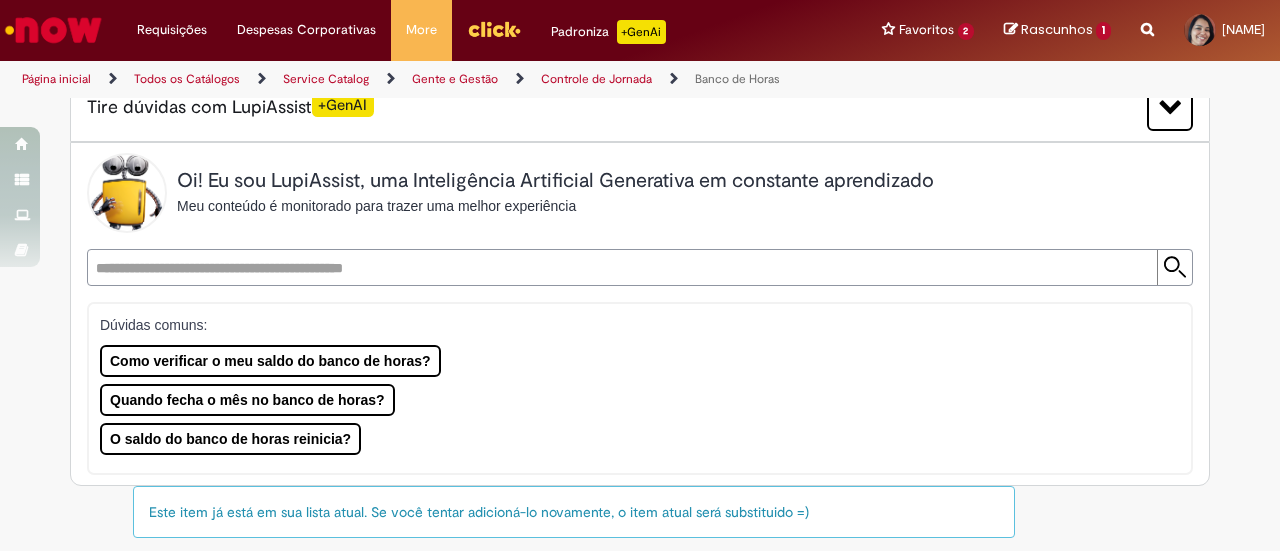 scroll, scrollTop: 0, scrollLeft: 0, axis: both 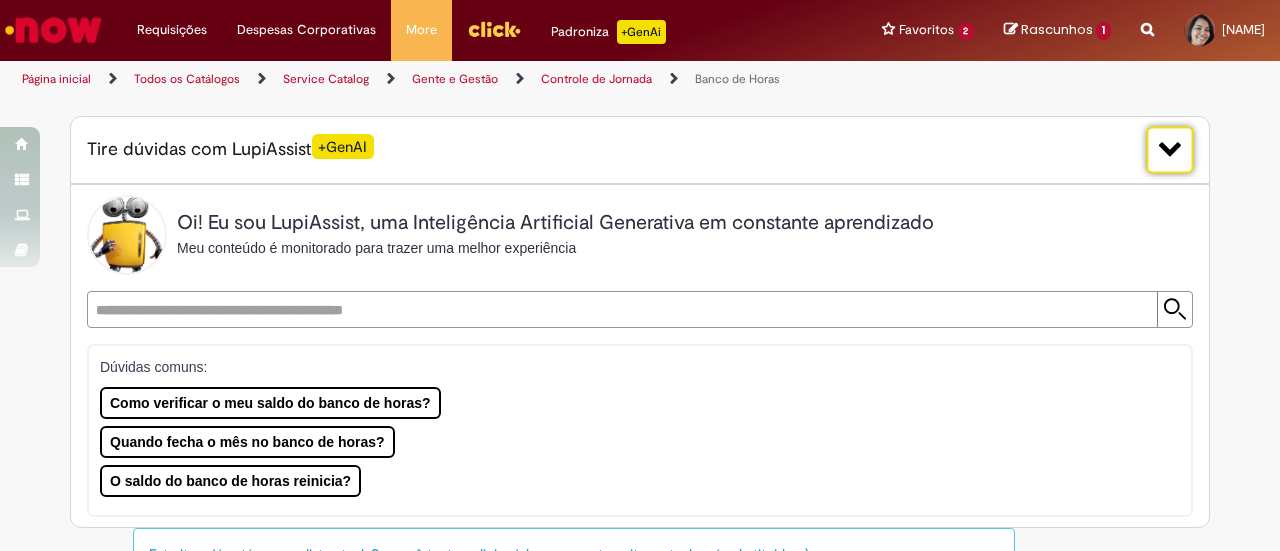 click at bounding box center (1170, 151) 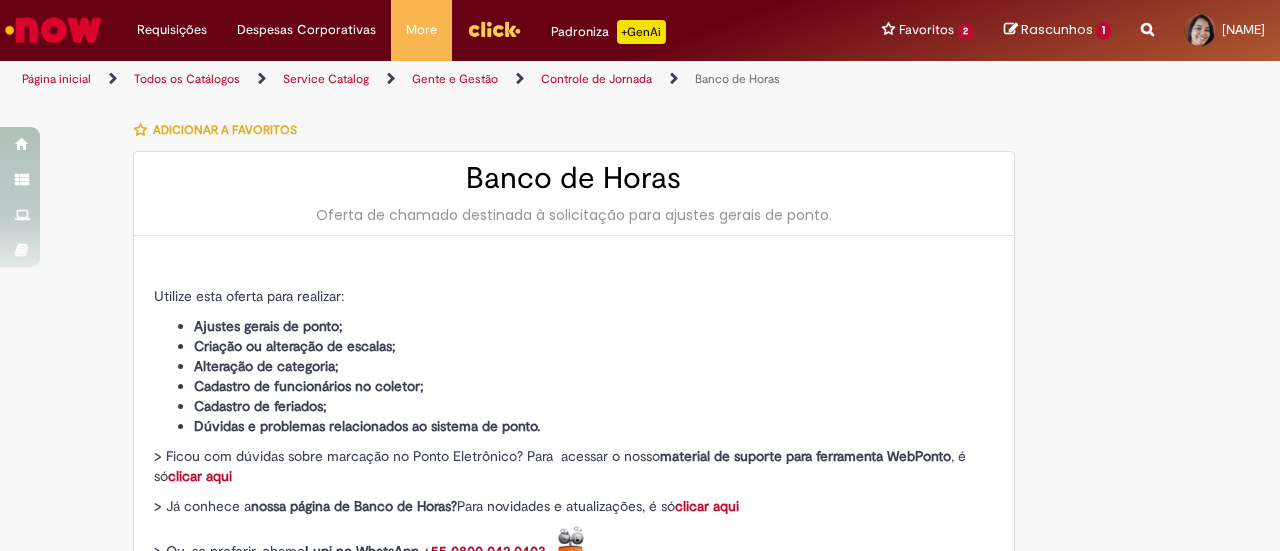 scroll, scrollTop: 0, scrollLeft: 0, axis: both 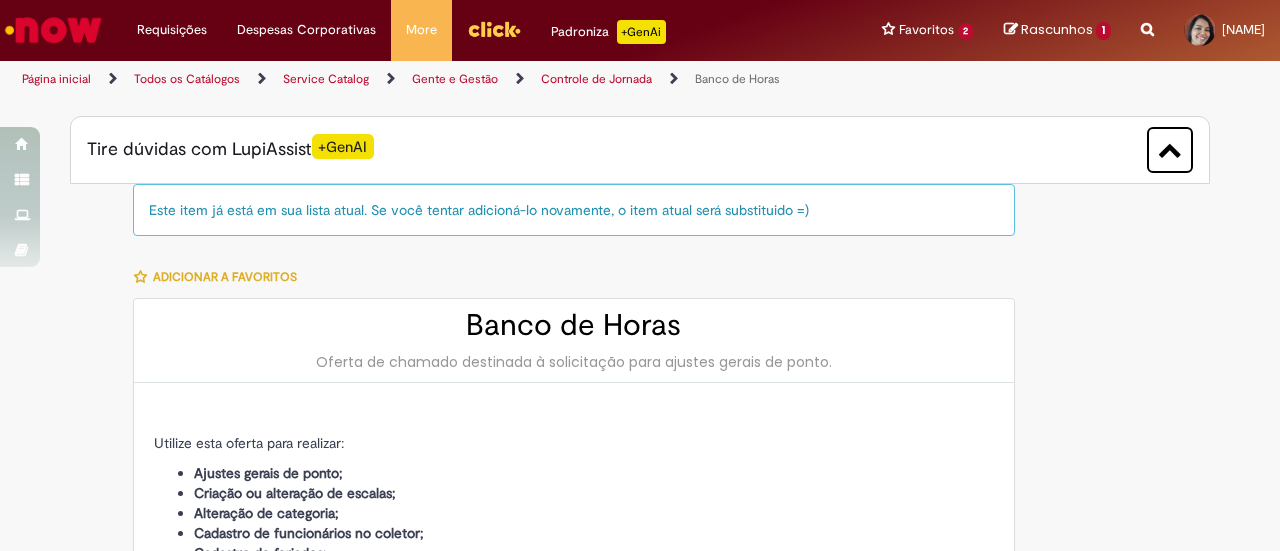 click at bounding box center (1147, 18) 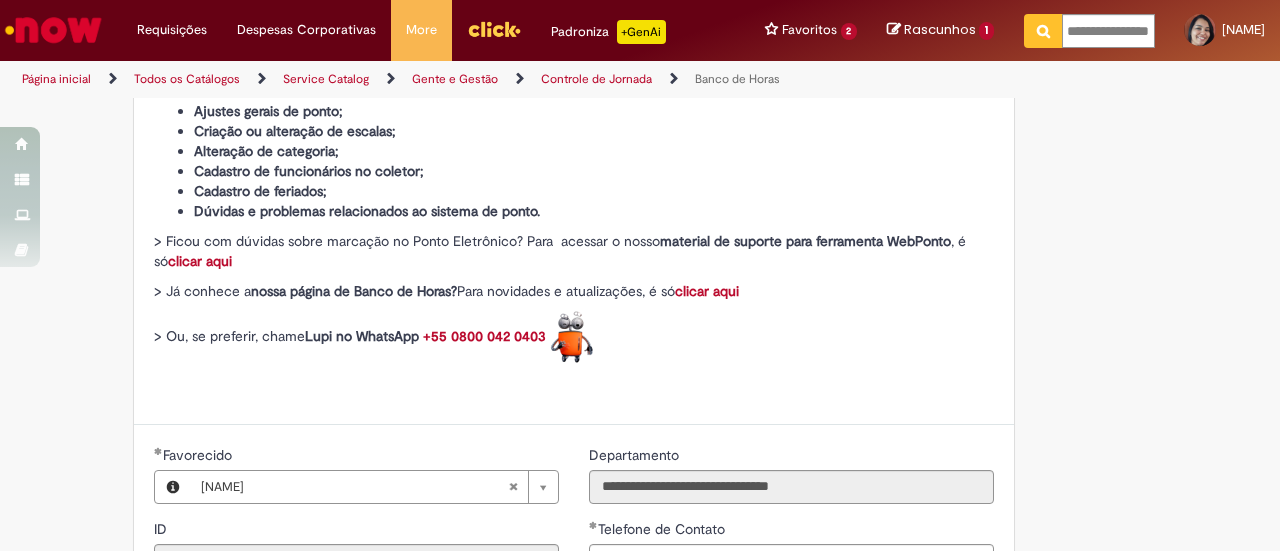 scroll, scrollTop: 0, scrollLeft: 0, axis: both 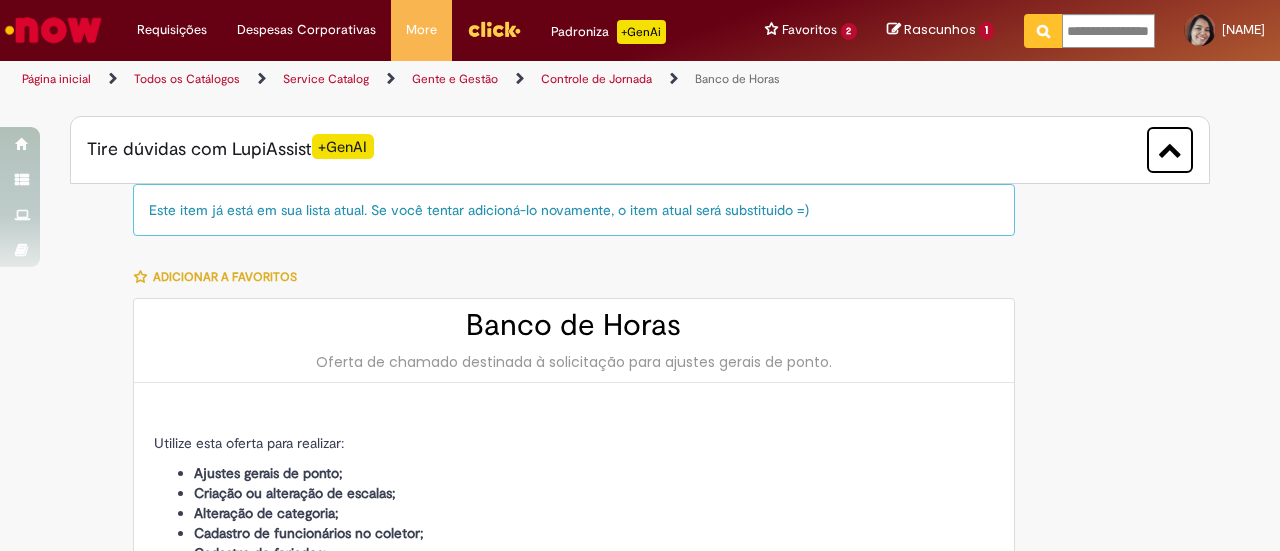 click on "Rascunhos" at bounding box center [940, 29] 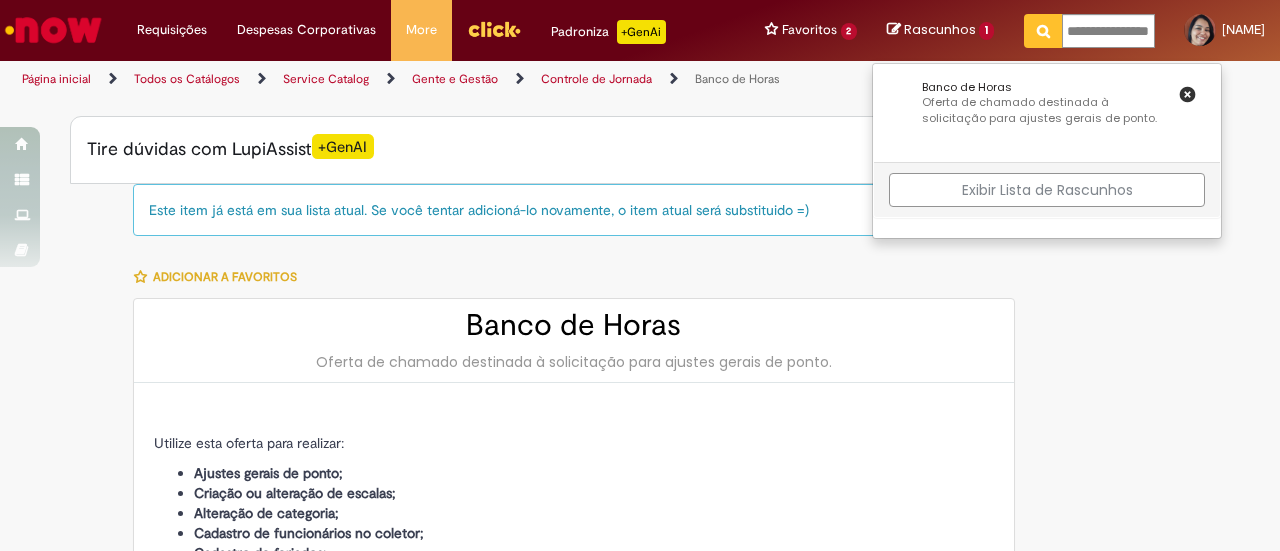 click on "Exibir Lista de Rascunhos" at bounding box center [1047, 190] 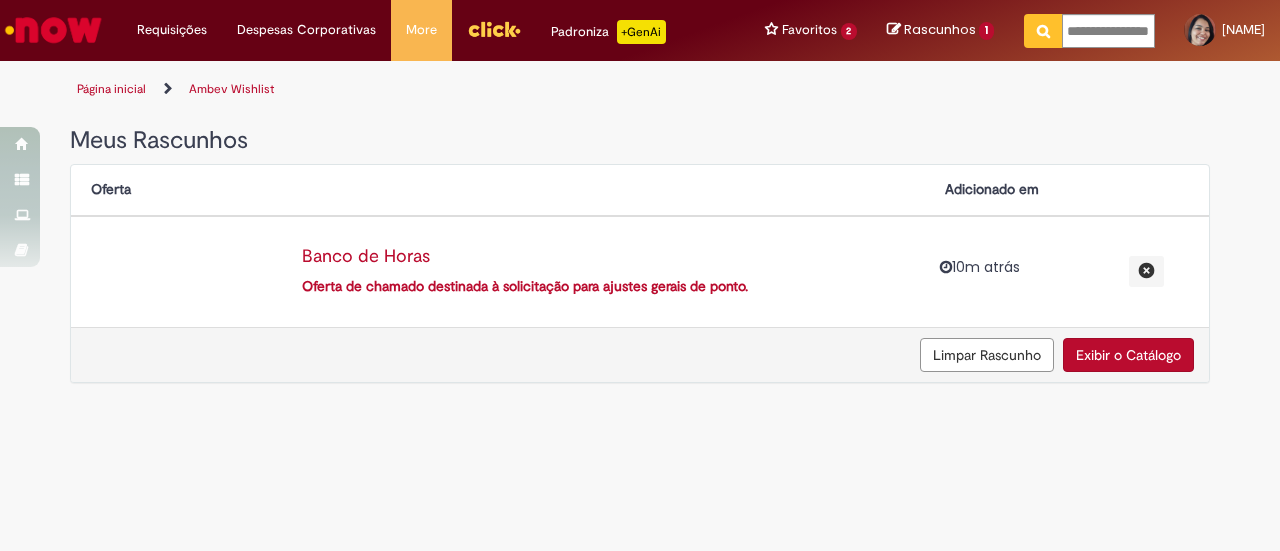 click on "Oferta de chamado destinada à solicitação para ajustes gerais de ponto." at bounding box center (603, 287) 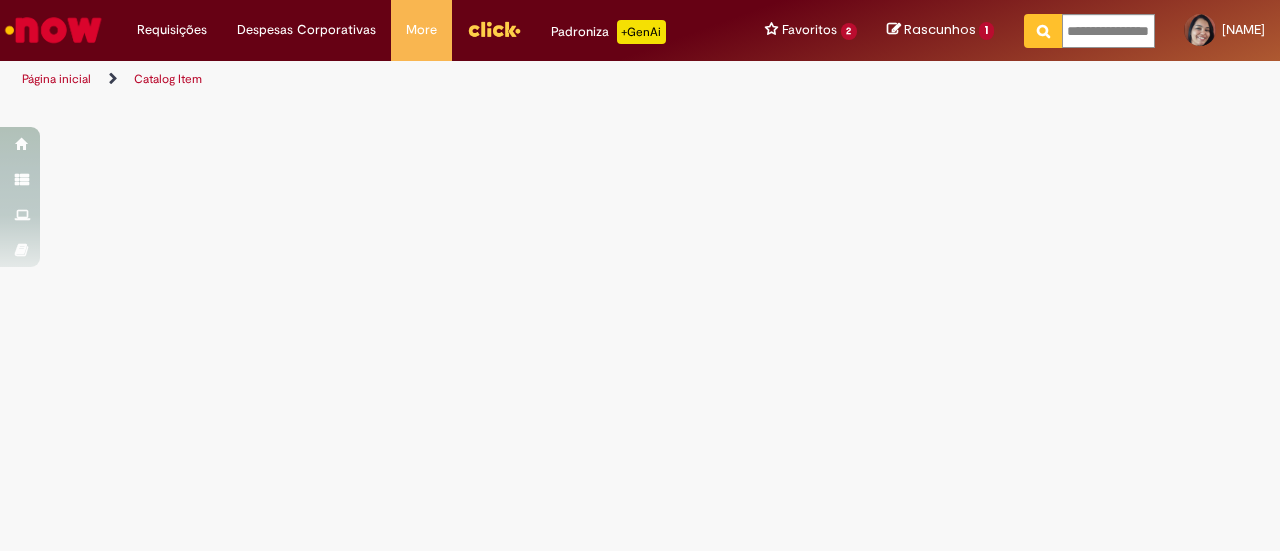 select on "**********" 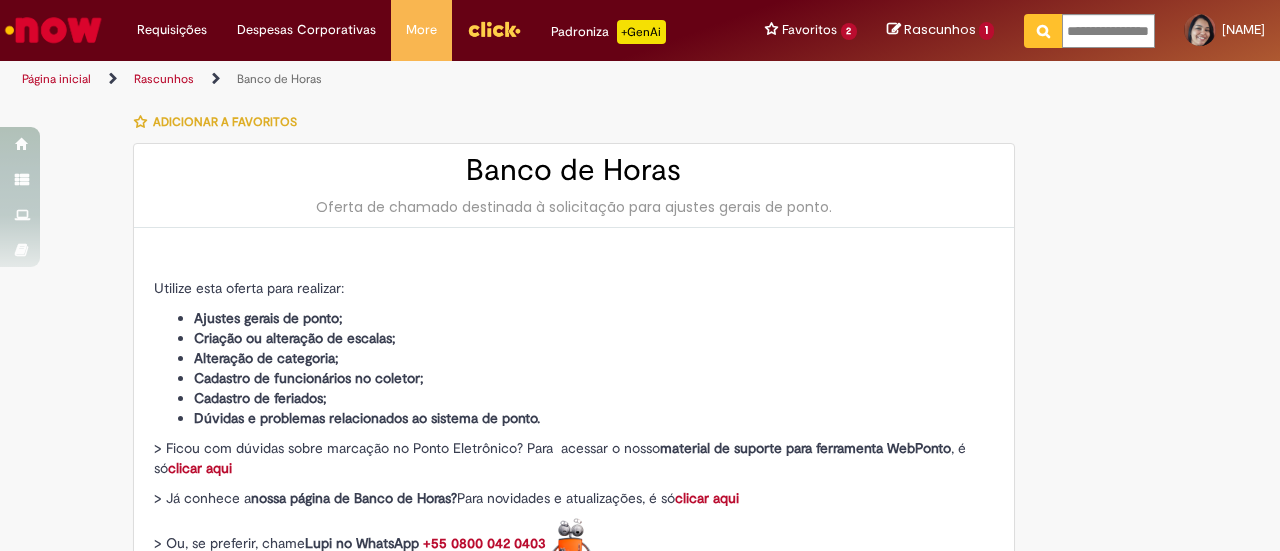 type on "********" 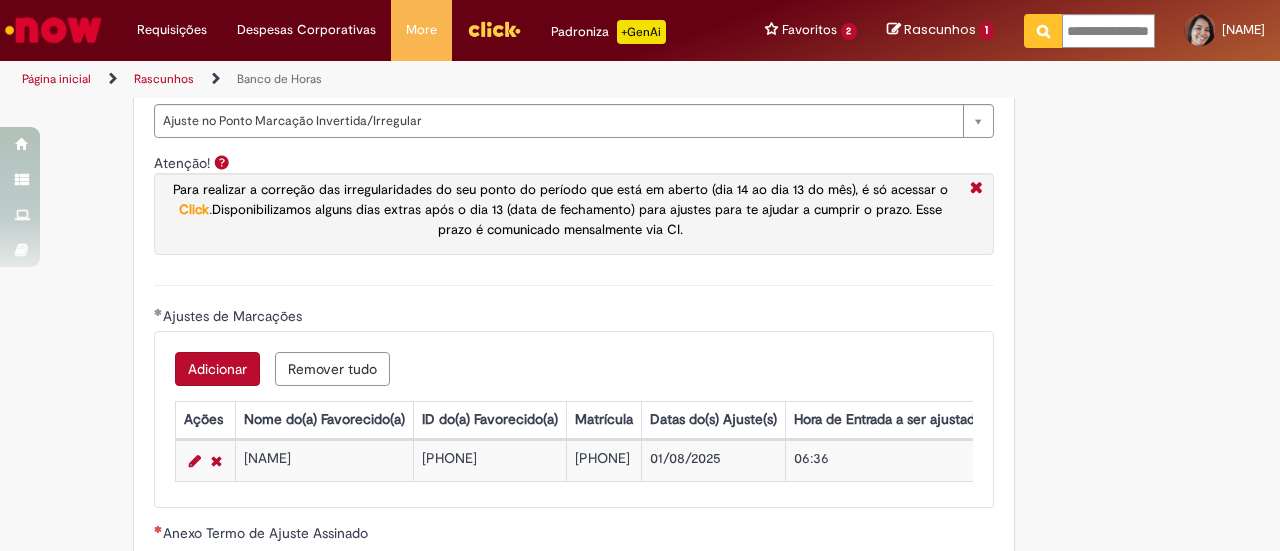 scroll, scrollTop: 1200, scrollLeft: 0, axis: vertical 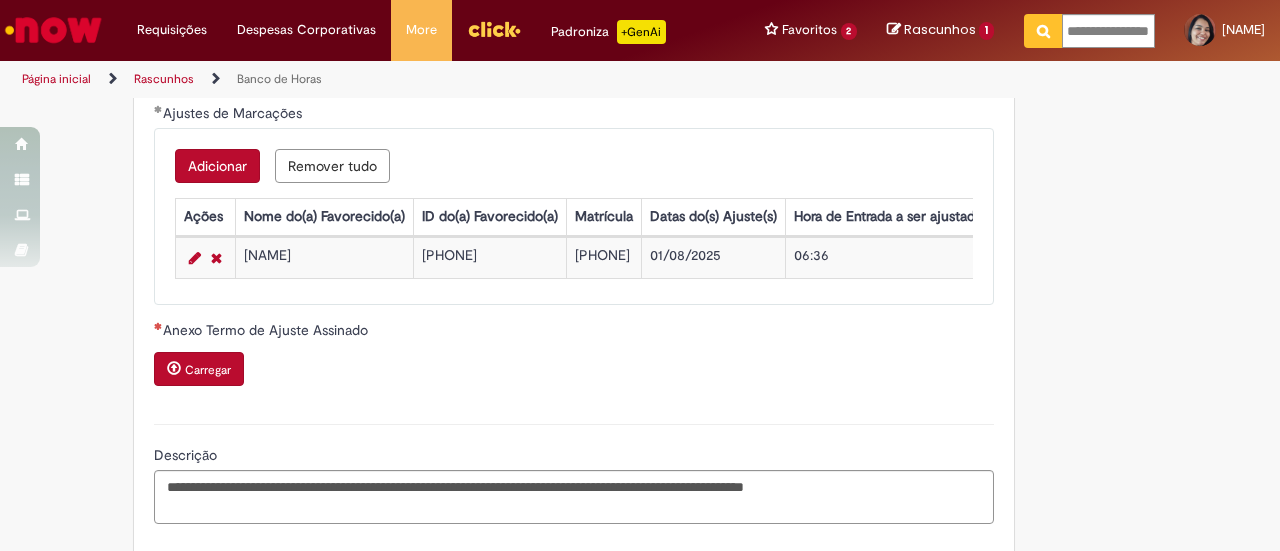 click on "Carregar" at bounding box center [208, 370] 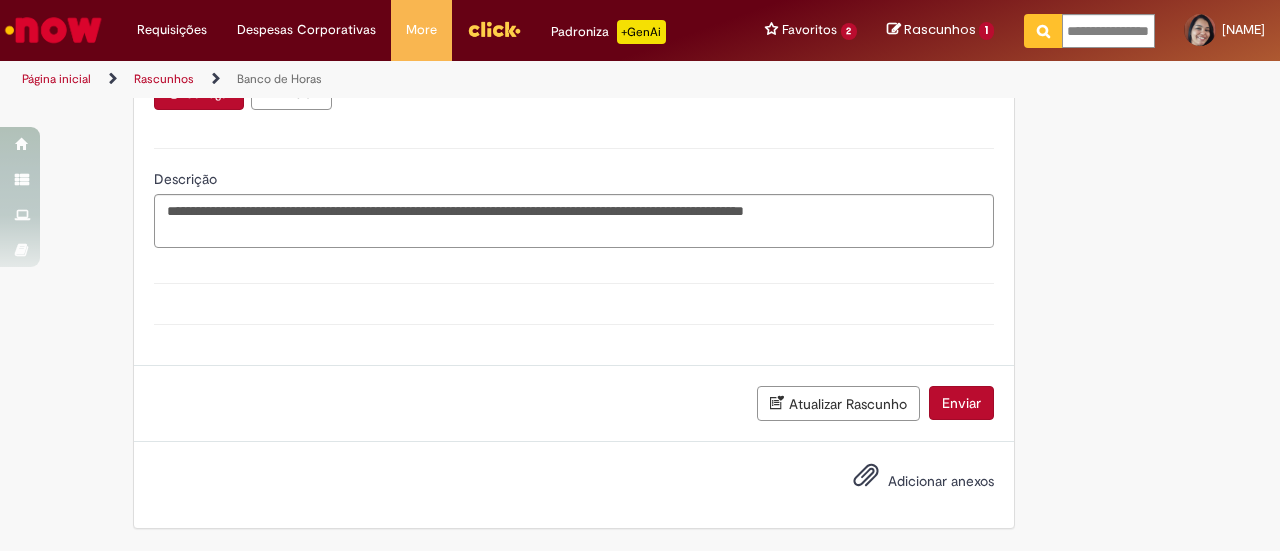 scroll, scrollTop: 1642, scrollLeft: 0, axis: vertical 